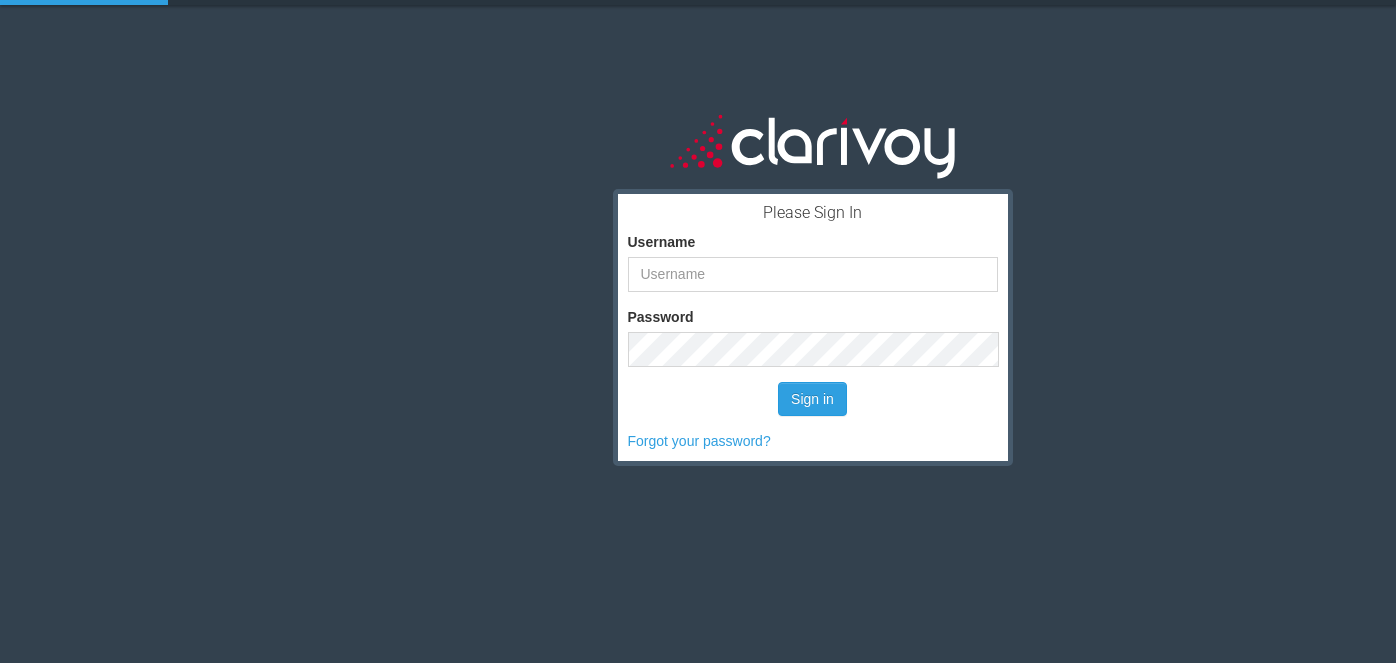 scroll, scrollTop: 0, scrollLeft: 0, axis: both 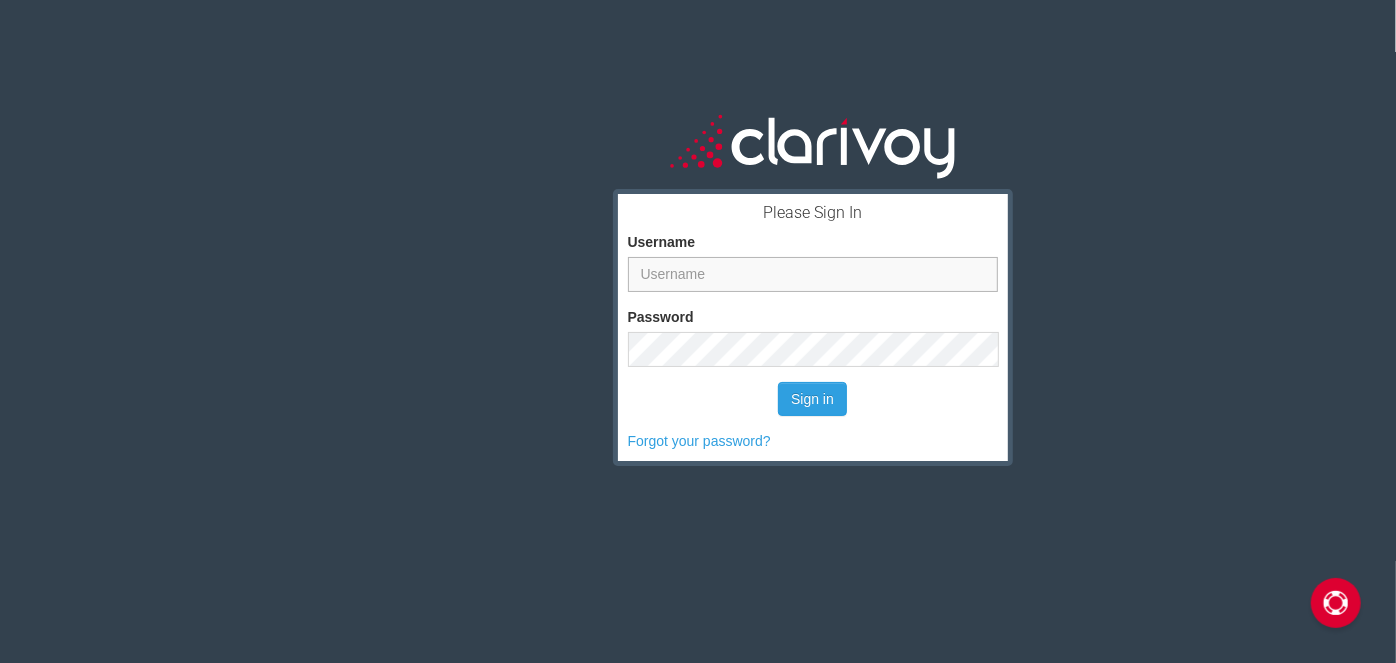 click on "Username" at bounding box center [813, 274] 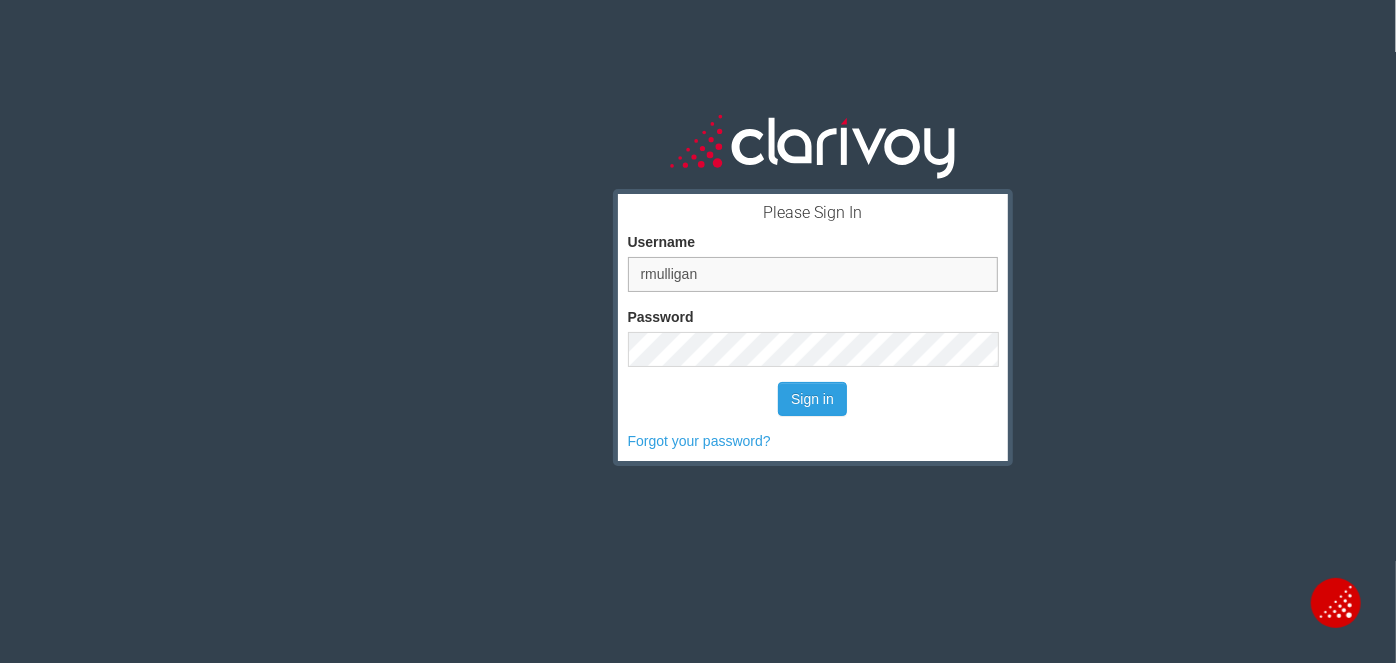 type on "rmulligan" 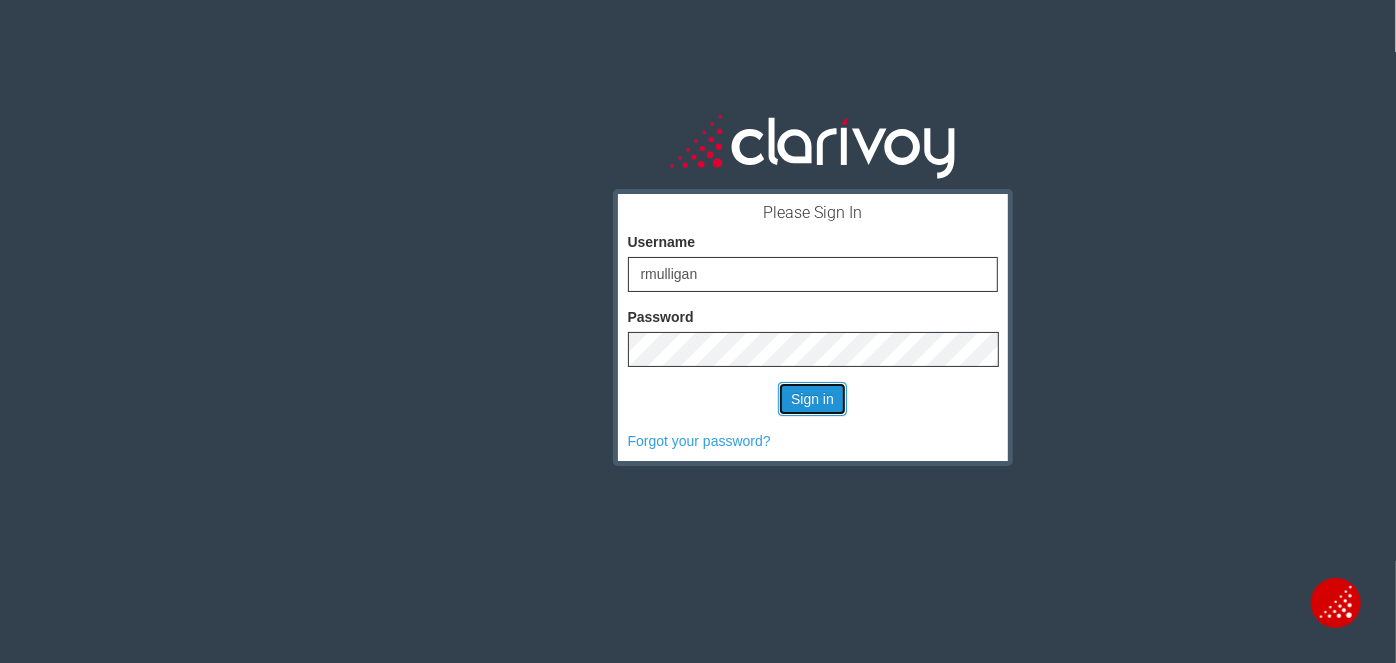 click on "Sign in" at bounding box center (812, 399) 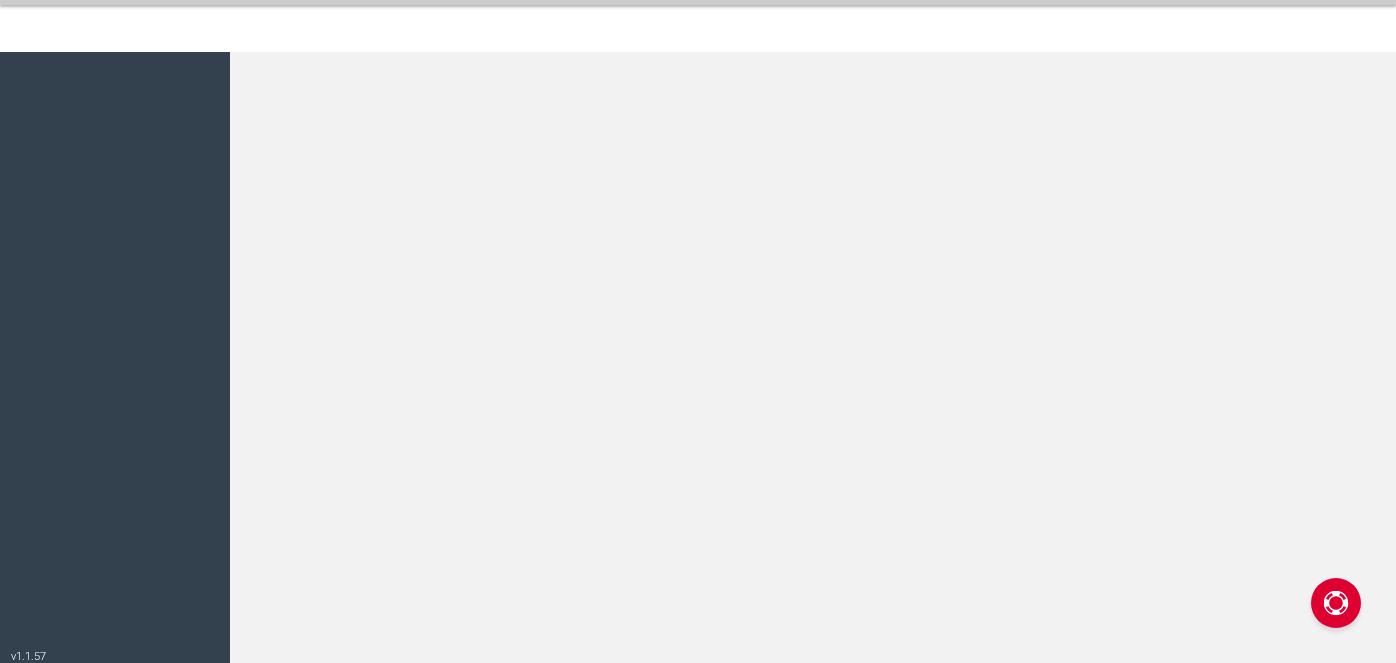 scroll, scrollTop: 0, scrollLeft: 0, axis: both 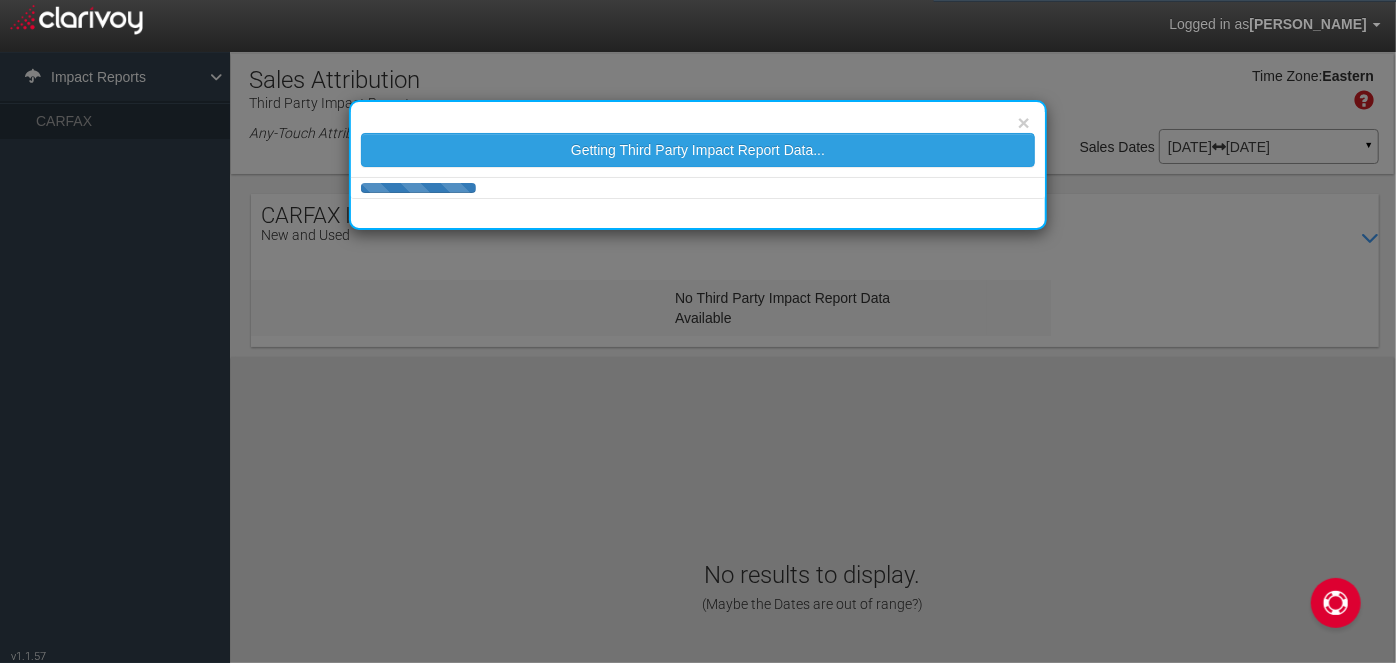 select on "25" 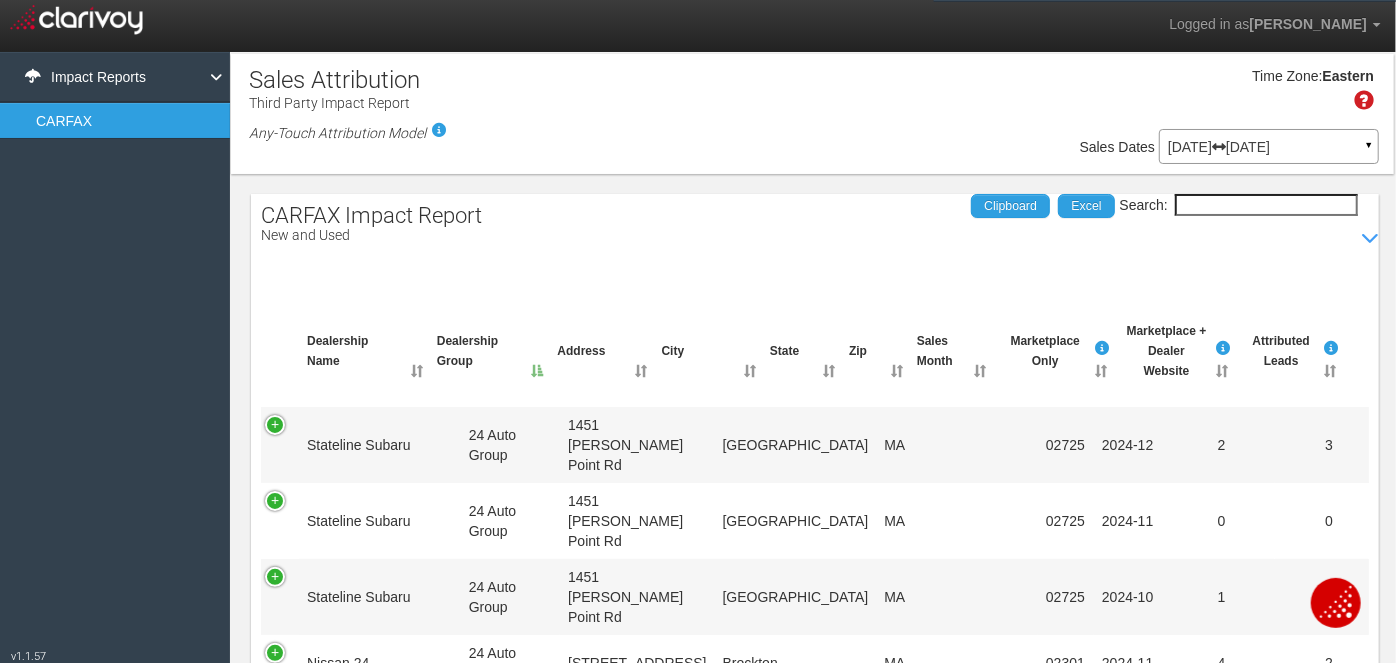 click on "Search:" at bounding box center (1266, 205) 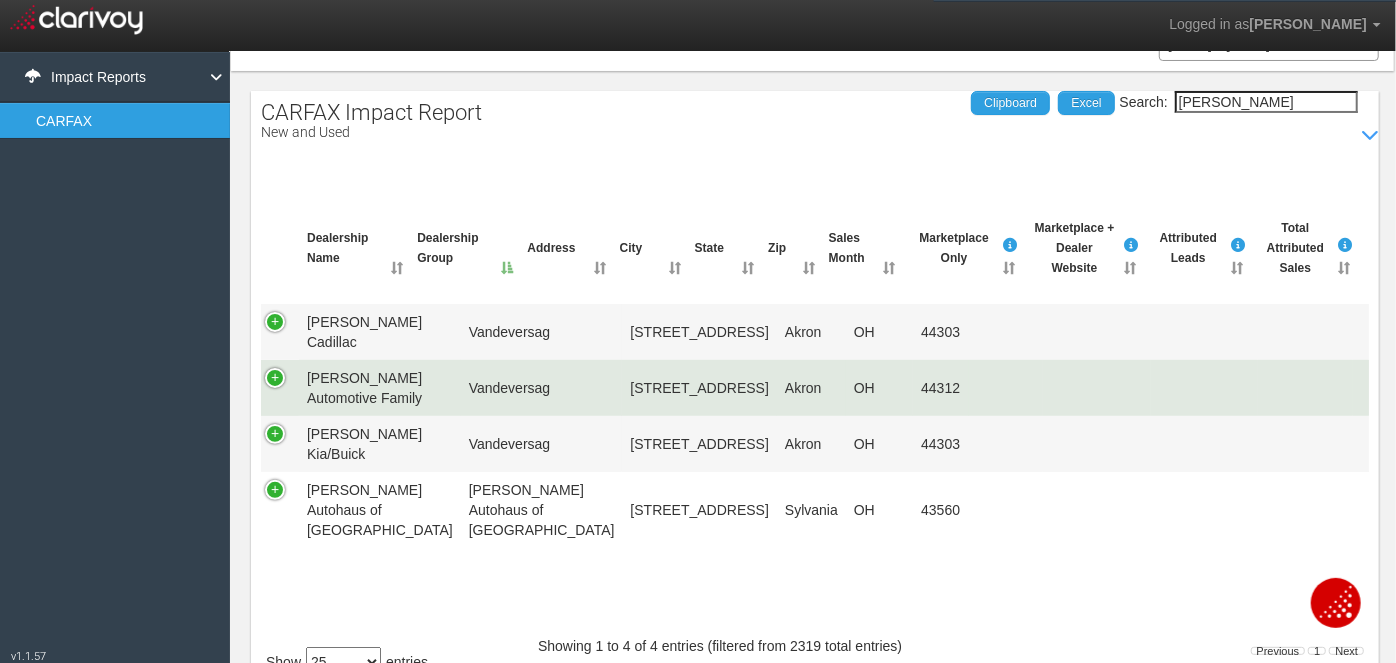 scroll, scrollTop: 106, scrollLeft: 0, axis: vertical 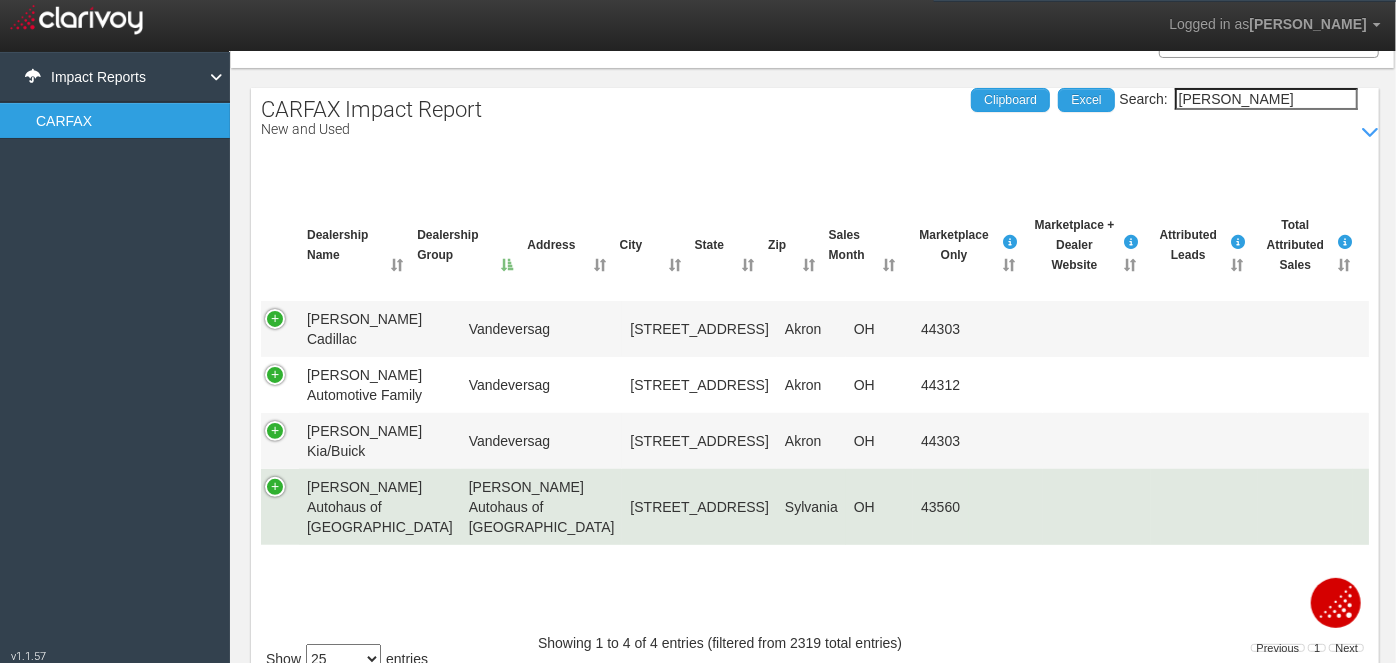 type on "[PERSON_NAME]" 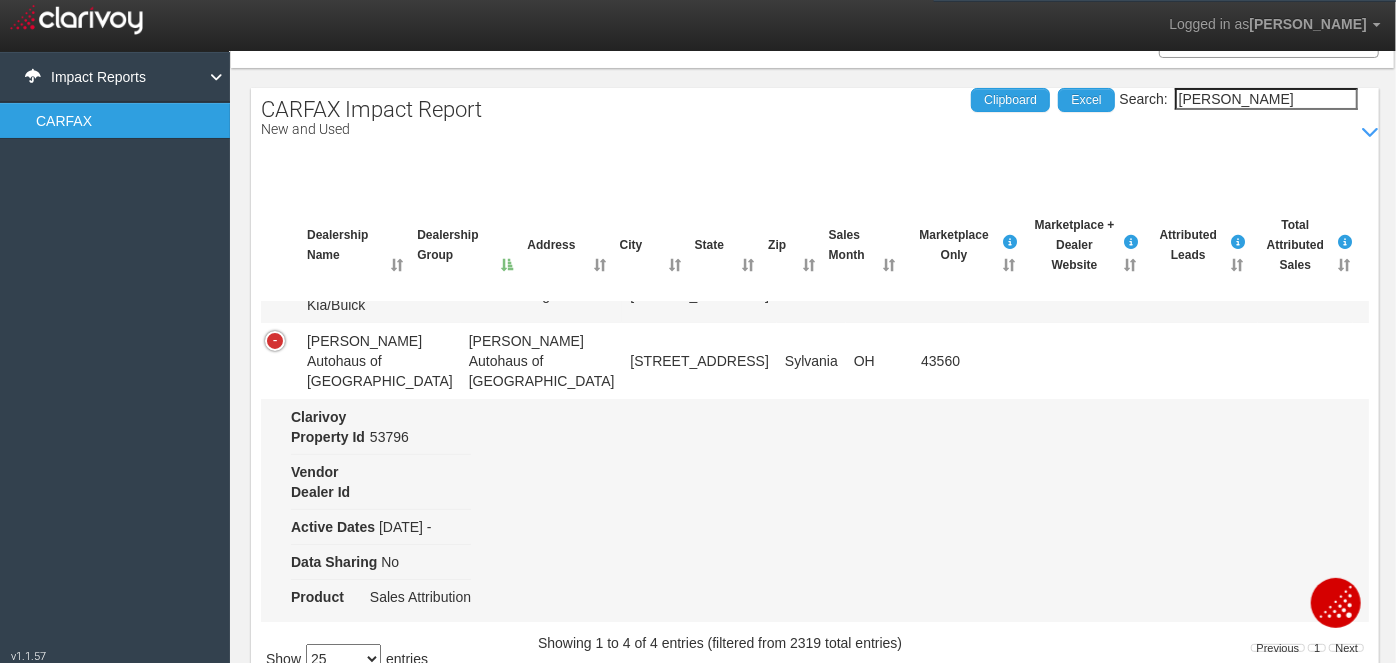 scroll, scrollTop: 128, scrollLeft: 0, axis: vertical 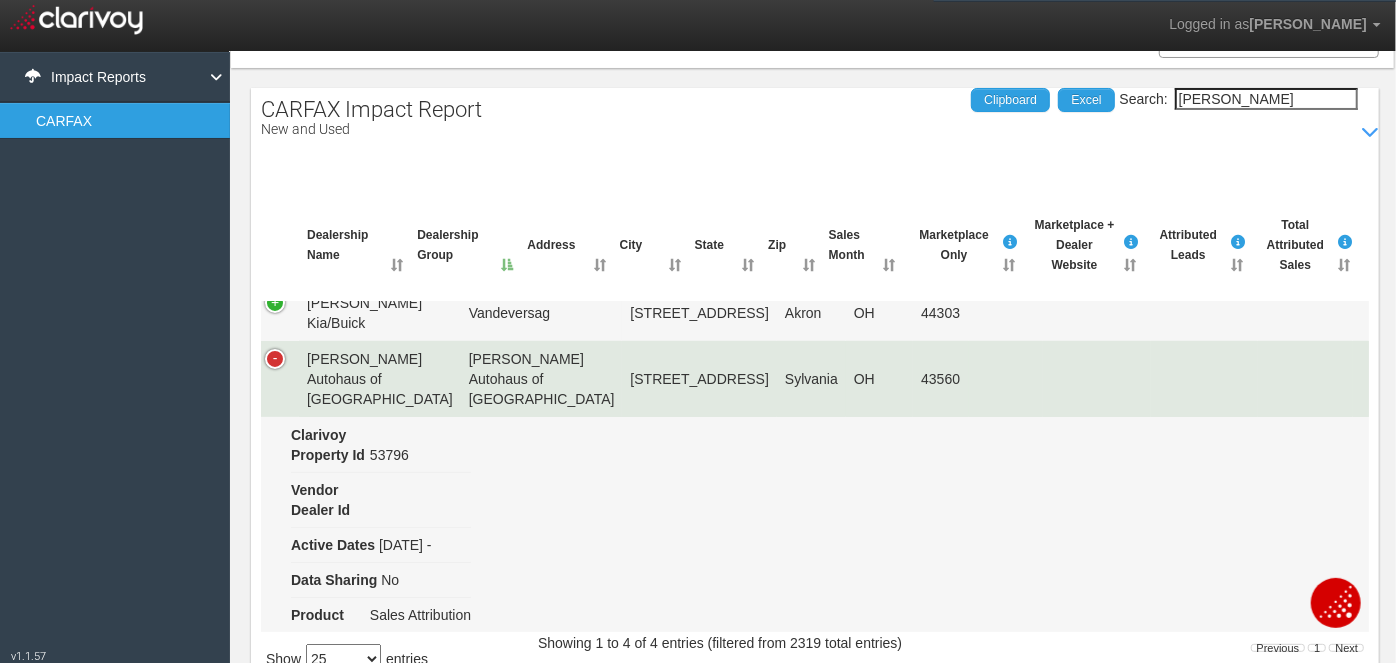click on "[PERSON_NAME] Autohaus of [GEOGRAPHIC_DATA]" at bounding box center (380, 379) 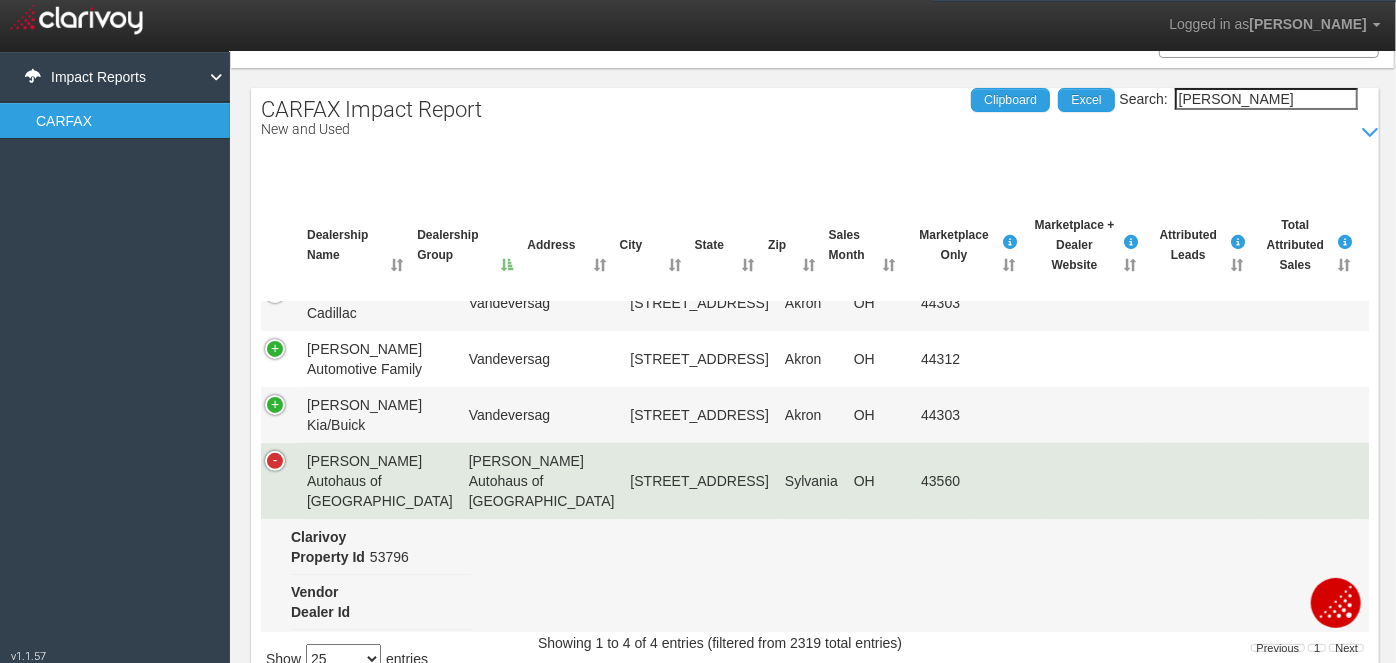 scroll, scrollTop: 0, scrollLeft: 0, axis: both 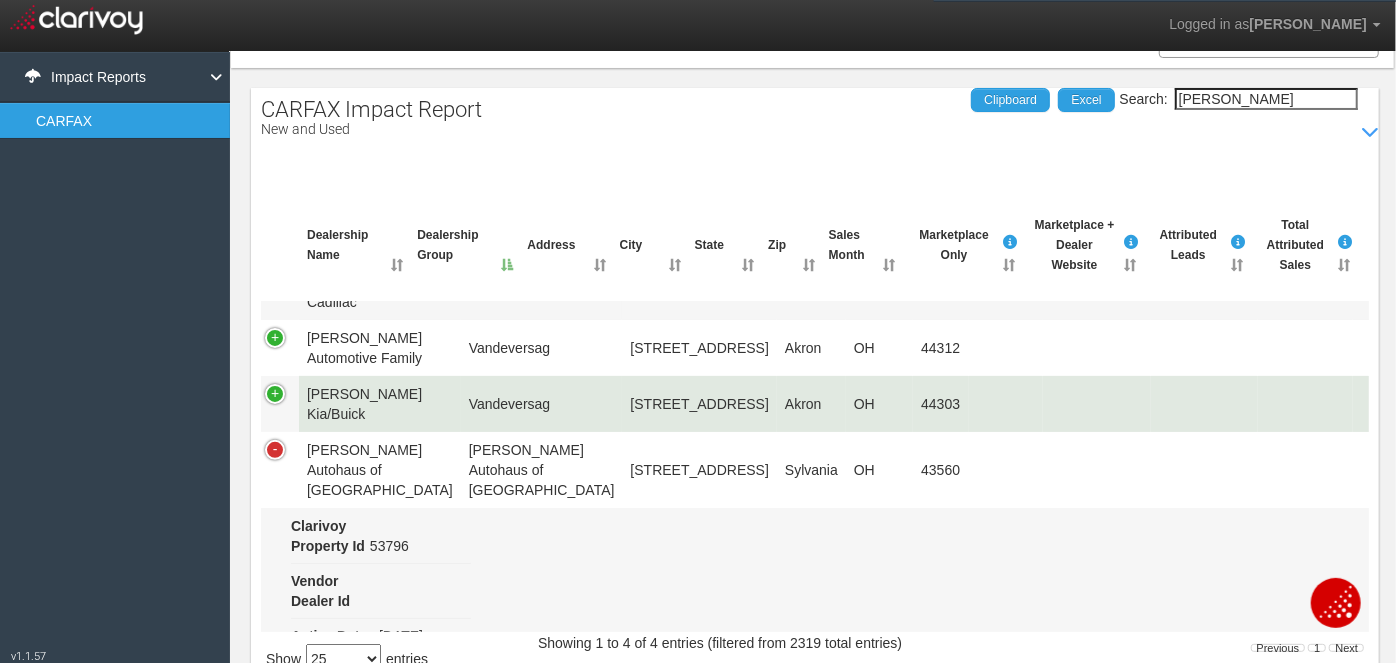 click at bounding box center (280, 404) 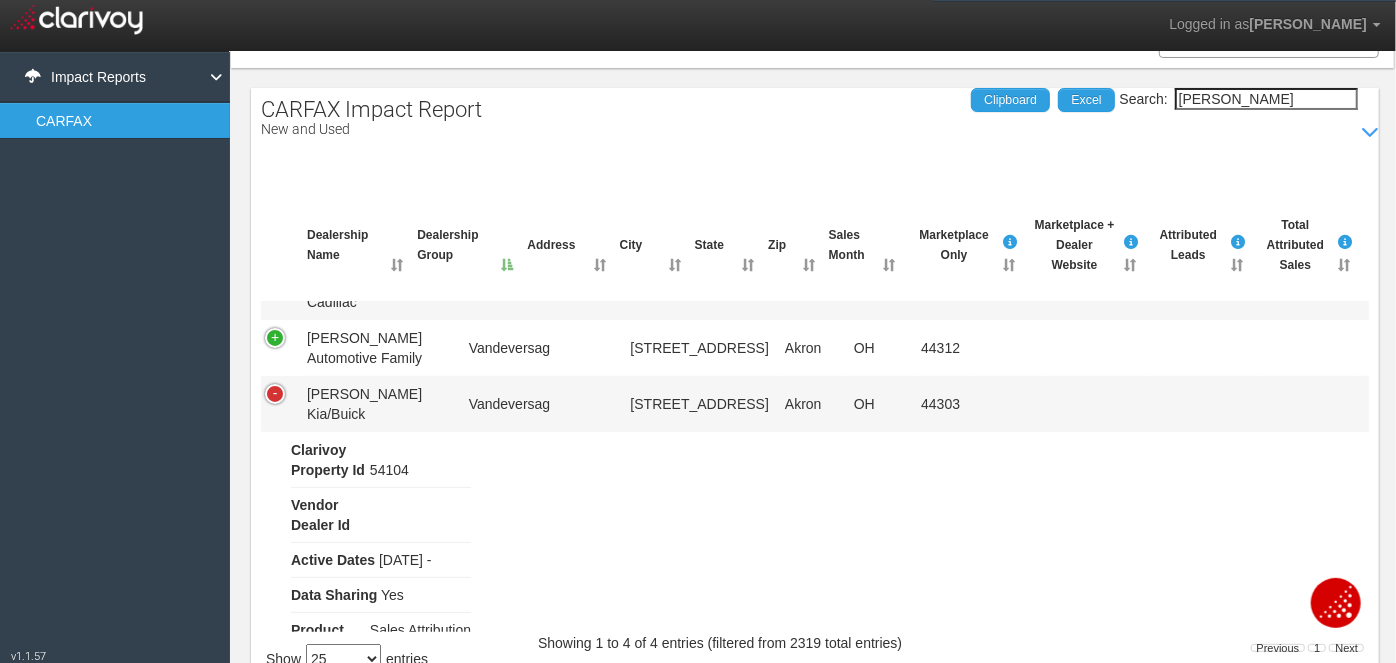 scroll, scrollTop: 0, scrollLeft: 0, axis: both 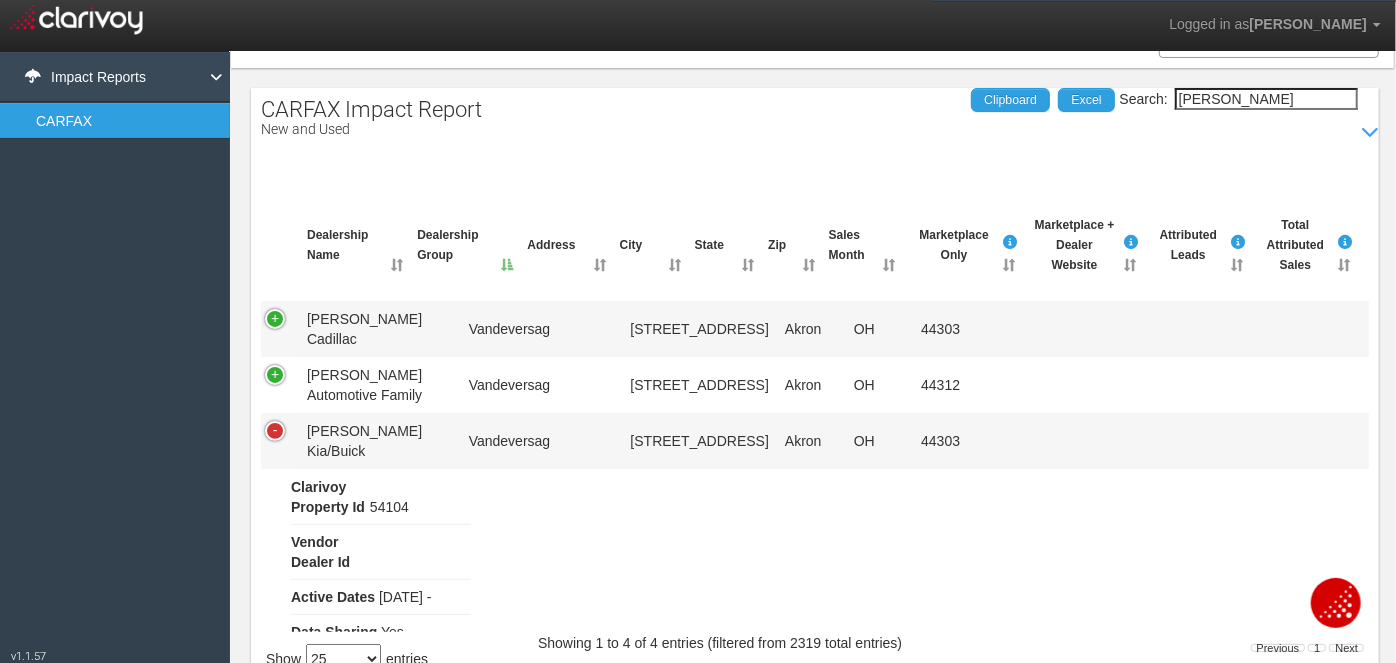 click on "Impact Reports" at bounding box center [115, 77] 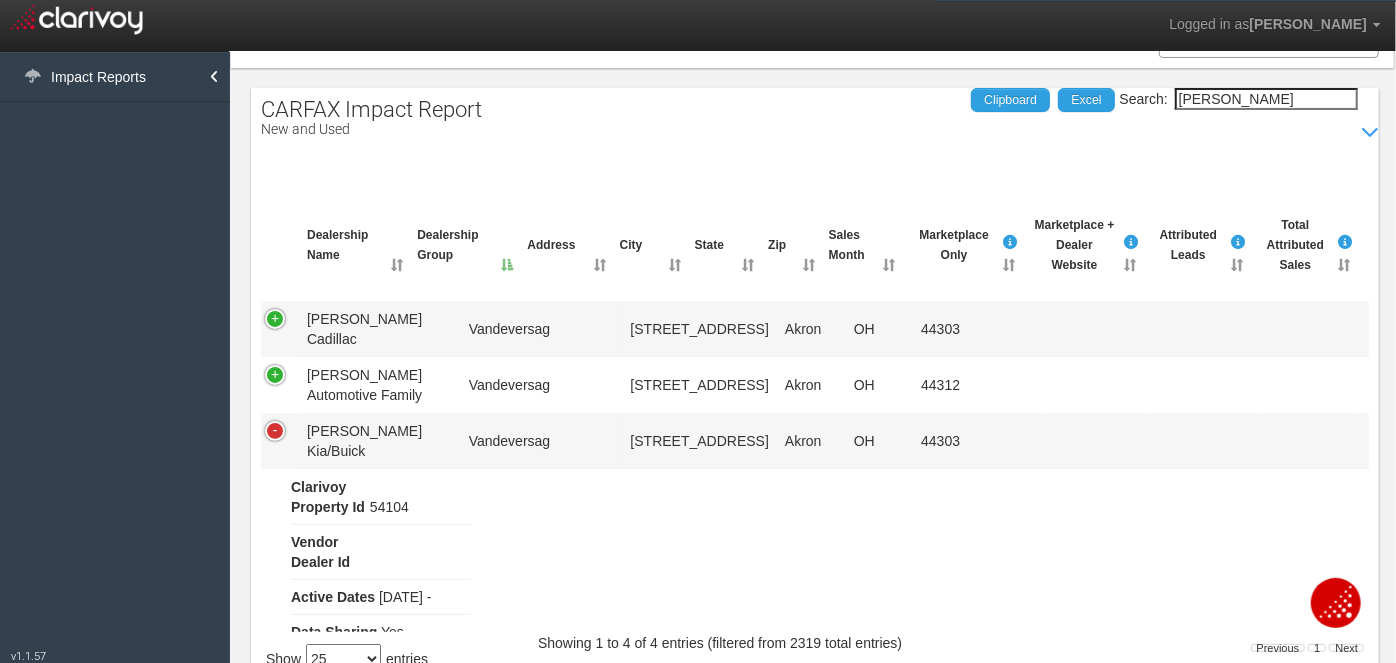 click on "Impact Reports
[GEOGRAPHIC_DATA]" at bounding box center (115, 77) 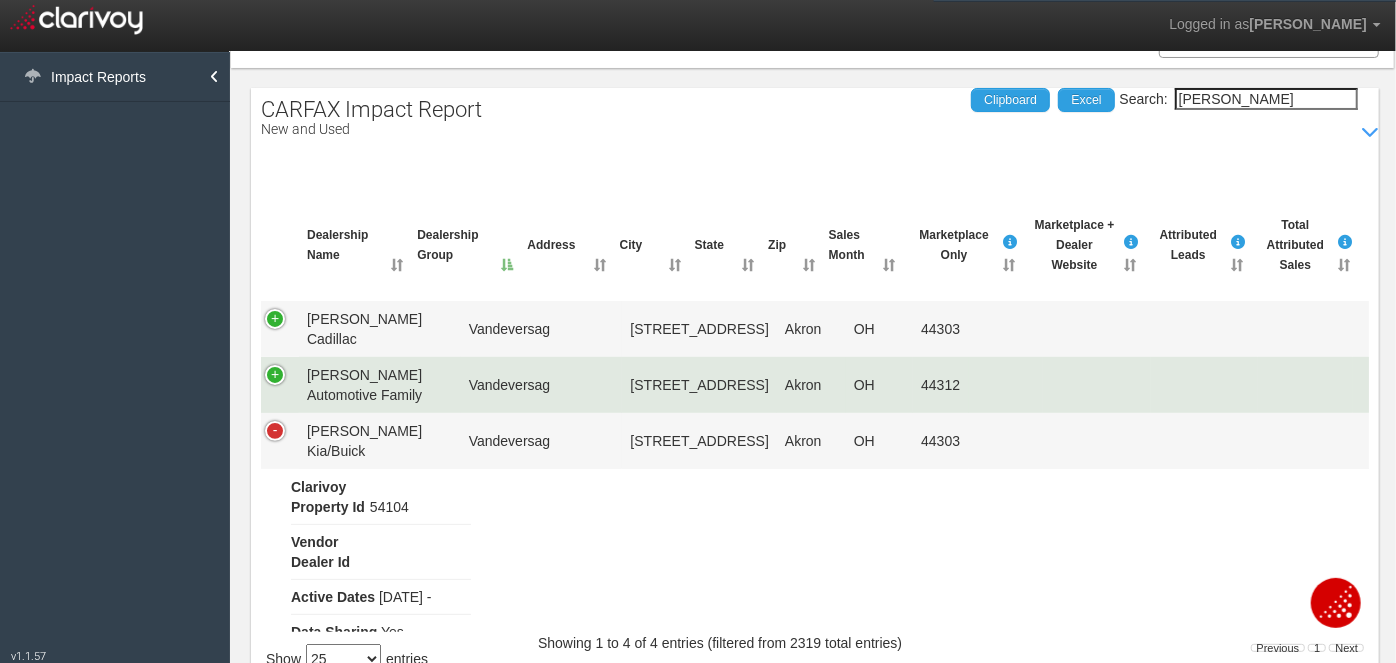 click on "[PERSON_NAME] Automotive Family" at bounding box center (380, 385) 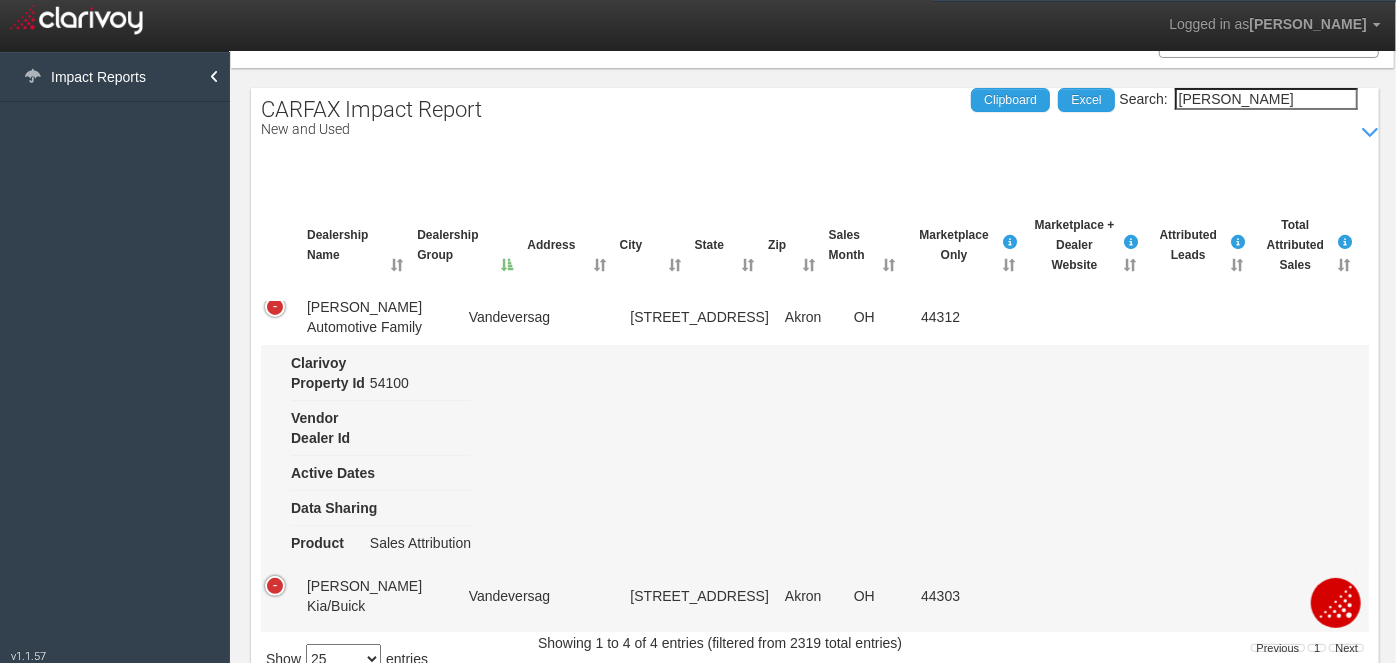 scroll, scrollTop: 0, scrollLeft: 0, axis: both 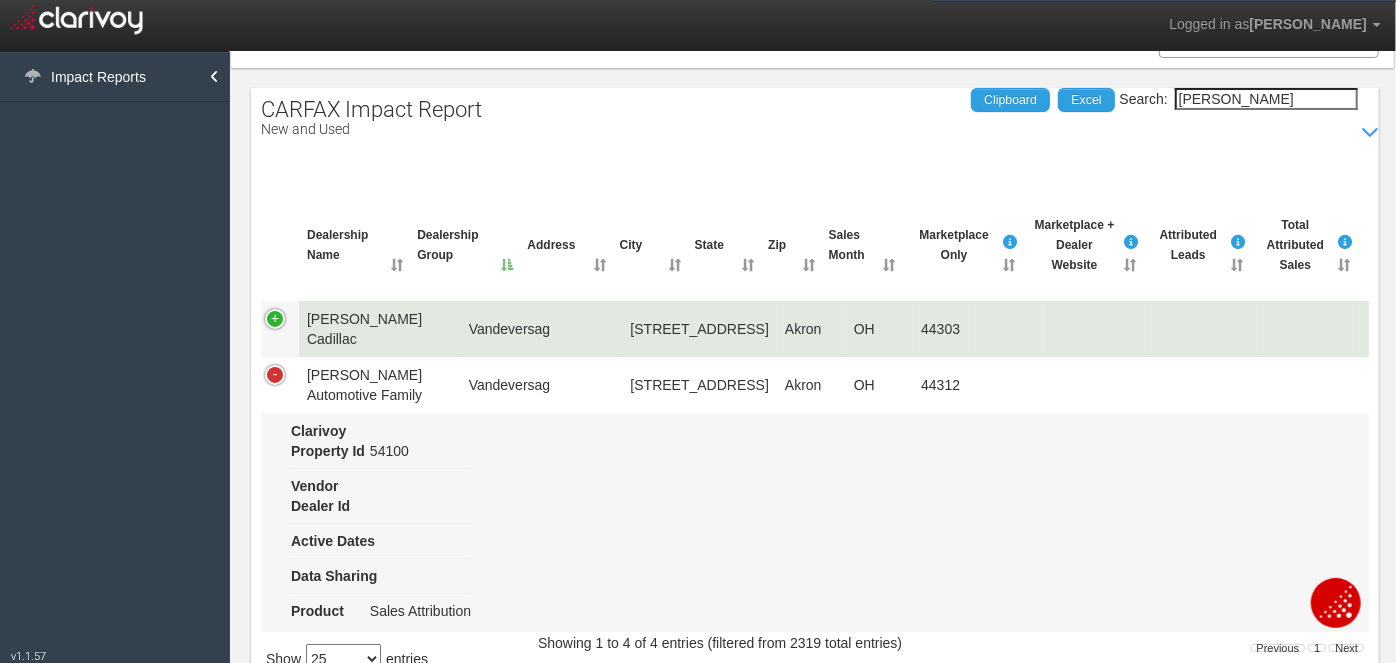 click at bounding box center [280, 329] 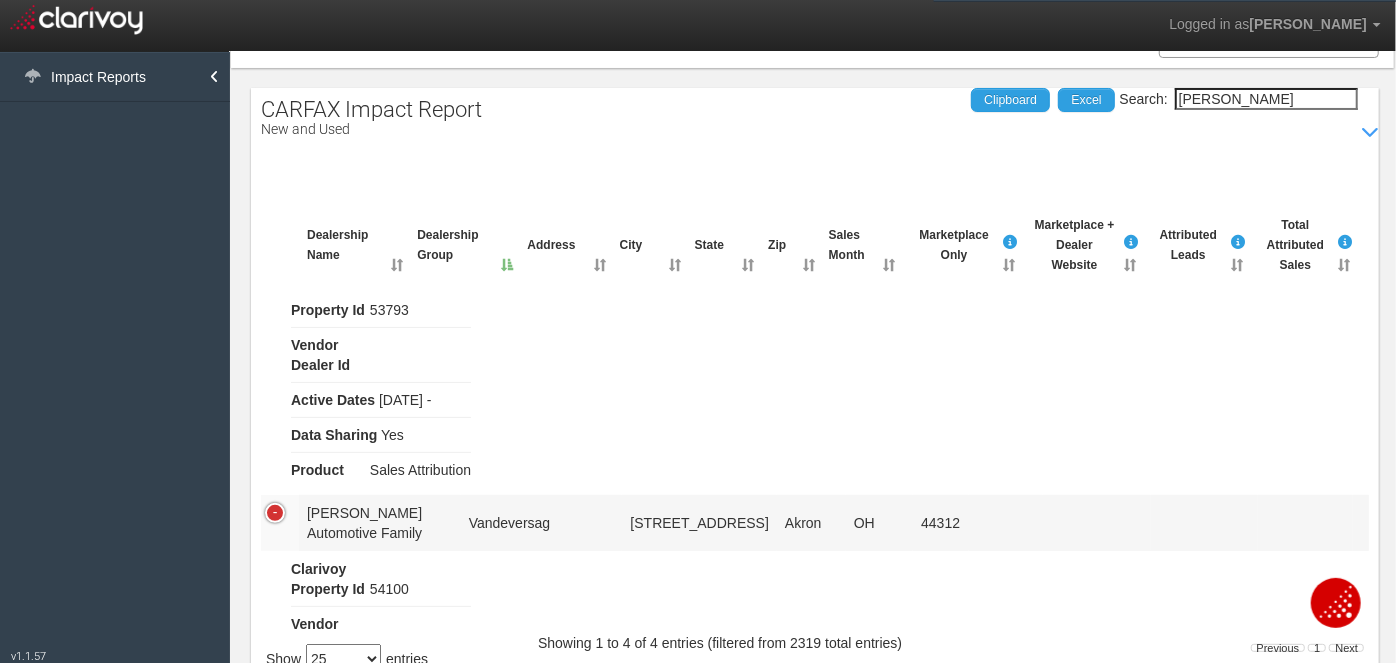 scroll, scrollTop: 0, scrollLeft: 0, axis: both 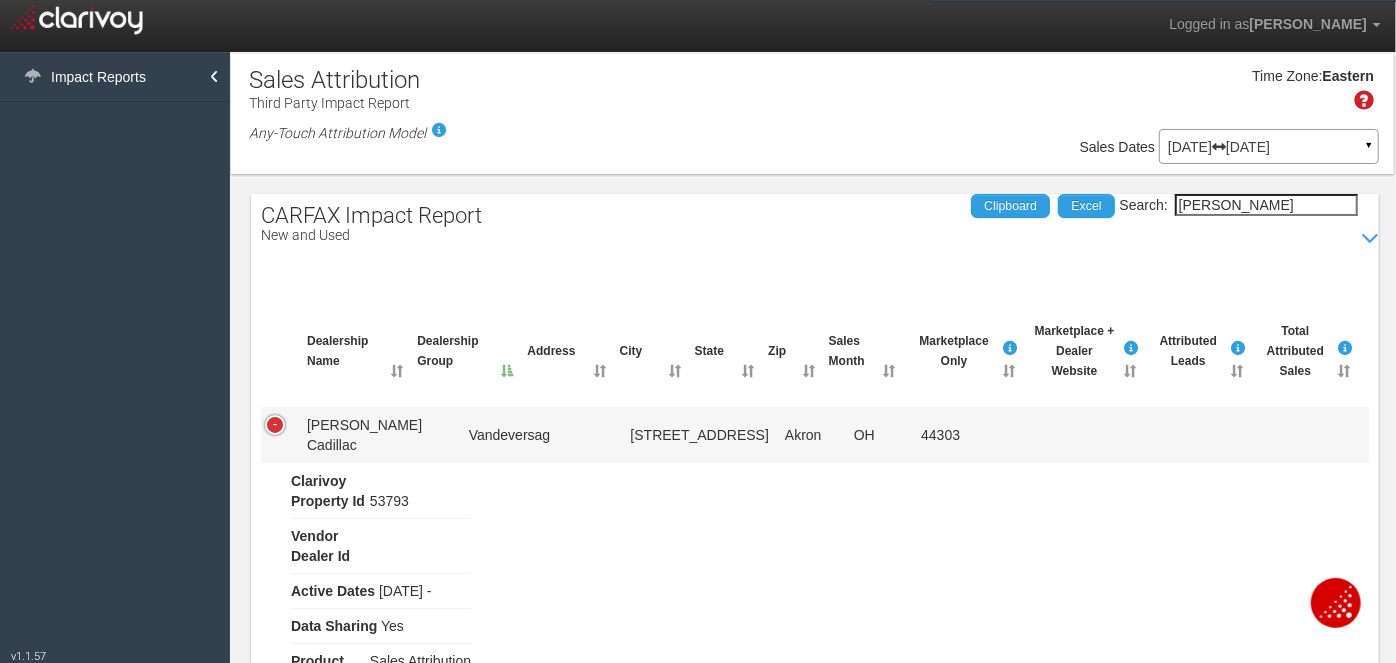 click on "Search: [PERSON_NAME]   Clipboard   Excel     Dealership Name Dealership Group Address City State Zip Sales Month Marketplace Only Marketplace + Dealer Website Attributed Leads Total Attributed Sales Clarivoy Property Id Vendor Dealer Id Active Dates Data Sharing Product   Dealership Name Dealership Group Address City State Zip Sales Month Marketplace Only Marketplace + Dealer Website Attributed Leads Total Attributed Sales Clarivoy Property Id Vendor Dealer Id Active Dates Data Sharing Product
[PERSON_NAME] Cadillac Vandeversag [STREET_ADDRESS] 53793 [DATE] -  Yes Sales Attribution Clarivoy Property Id   53793 Vendor Dealer Id   Active Dates   [DATE] -  Data Sharing   Yes Product   Sales Attribution [PERSON_NAME] Automotive Family Vandeversag [STREET_ADDRESS] Sales Attribution Clarivoy Property Id   54100 Vendor Dealer Id   Active Dates   Data Sharing   Product   Sales Attribution [PERSON_NAME] Kia/Buick Vandeversag [STREET_ADDRESS] Yes" at bounding box center (815, 527) 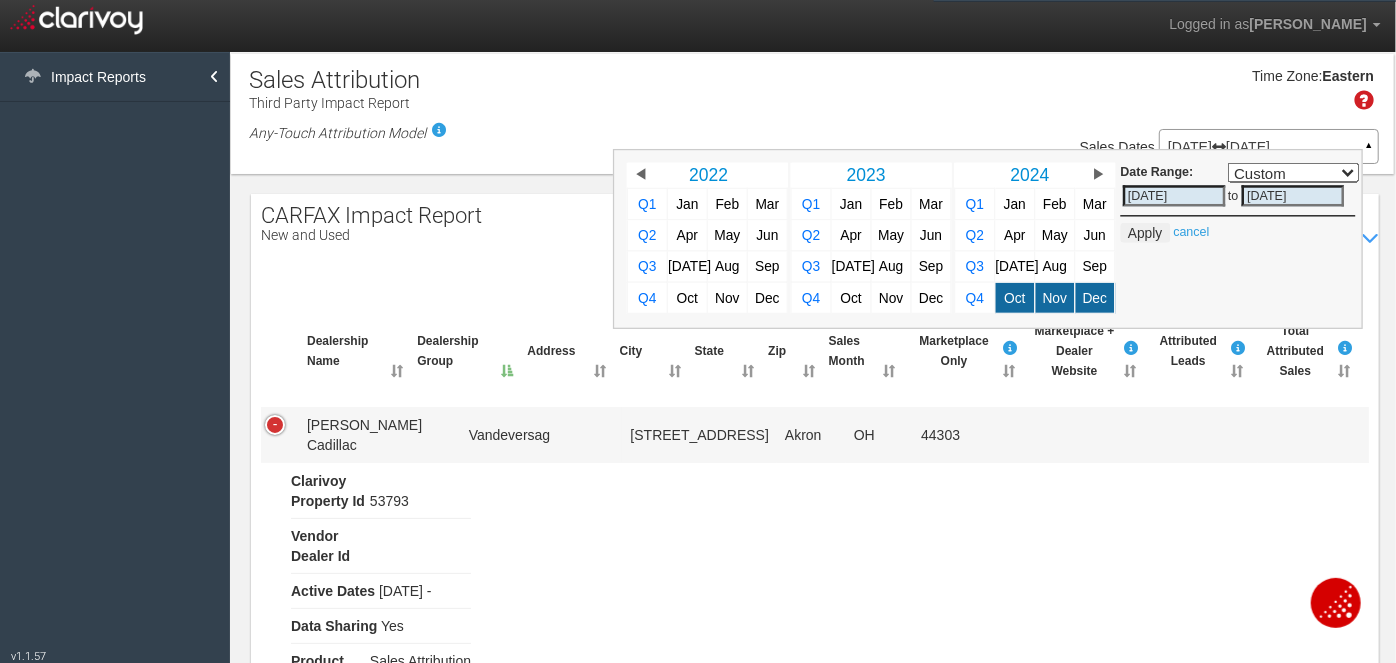 click on "▶" at bounding box center (1098, 174) 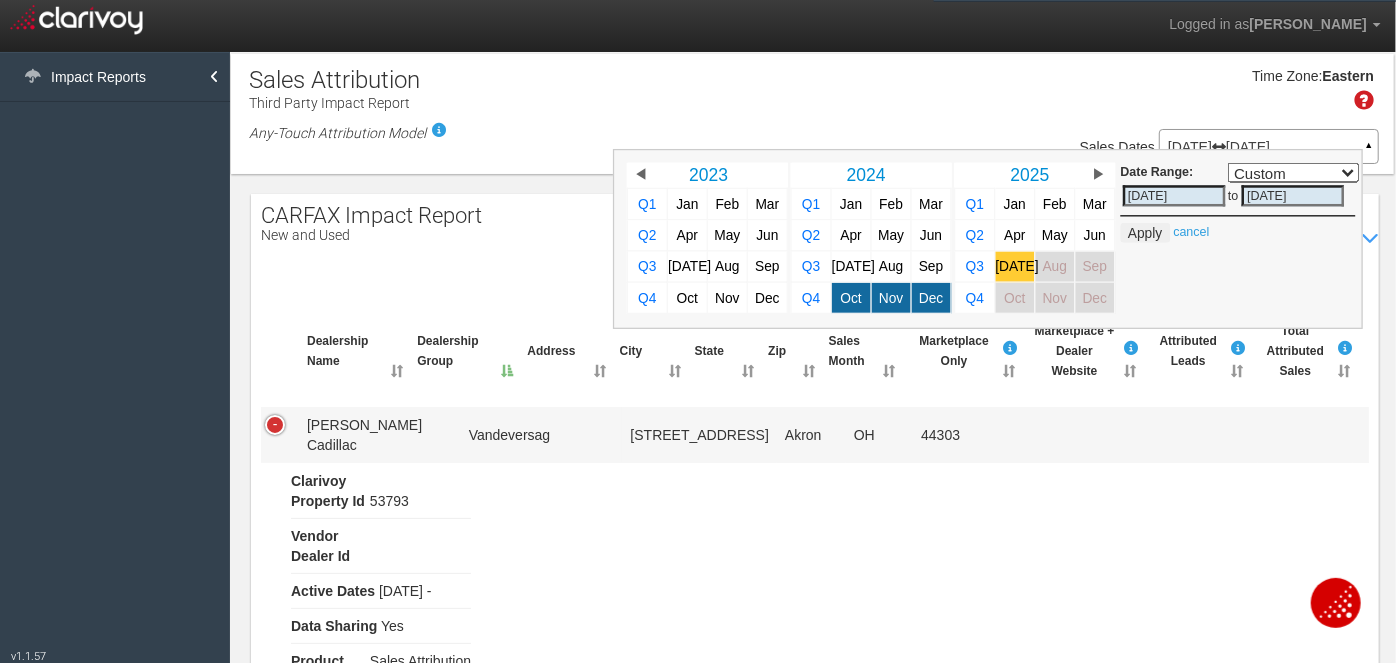 click on "[DATE]" at bounding box center (1016, 266) 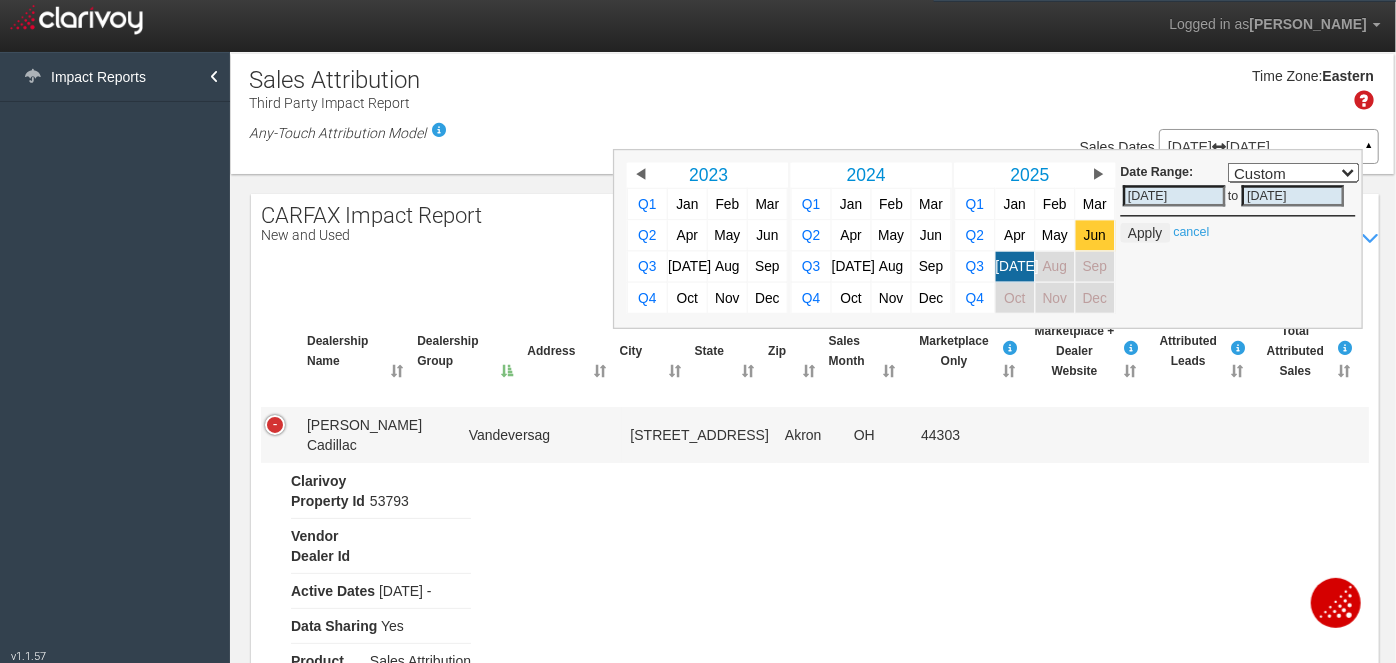 click on "Jun" at bounding box center (1095, 234) 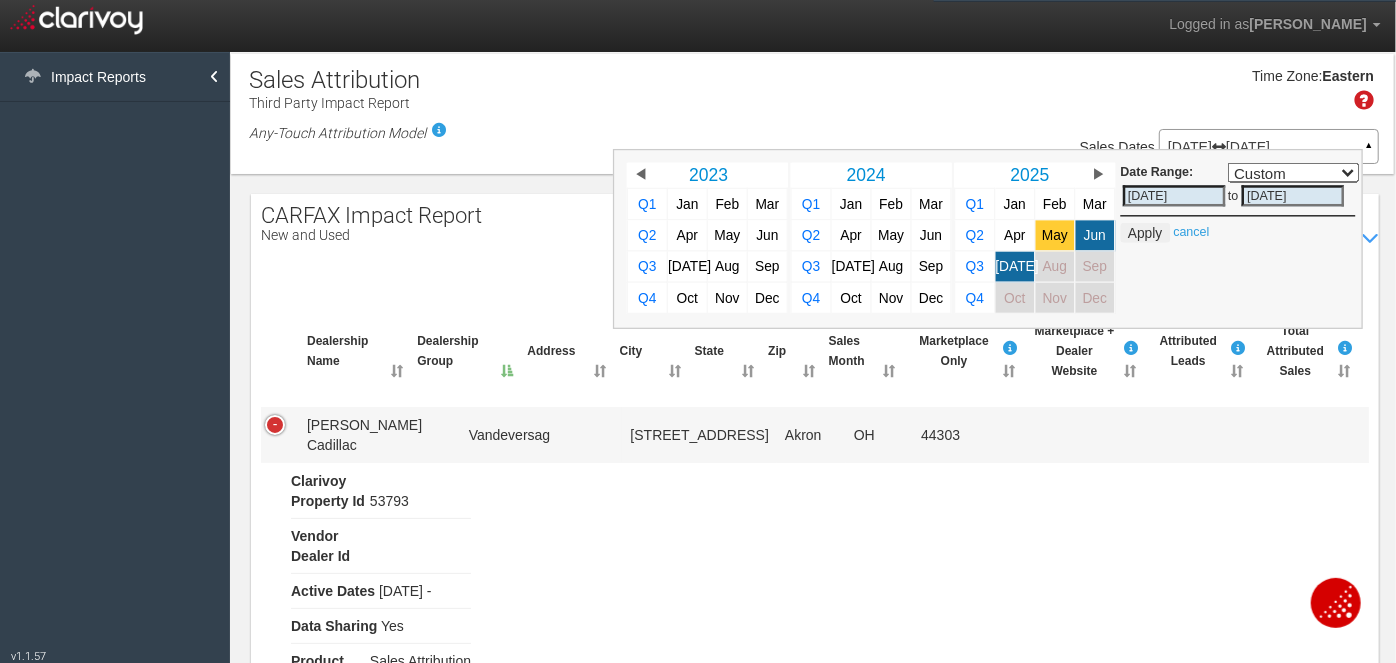 click on "May" at bounding box center (1054, 235) 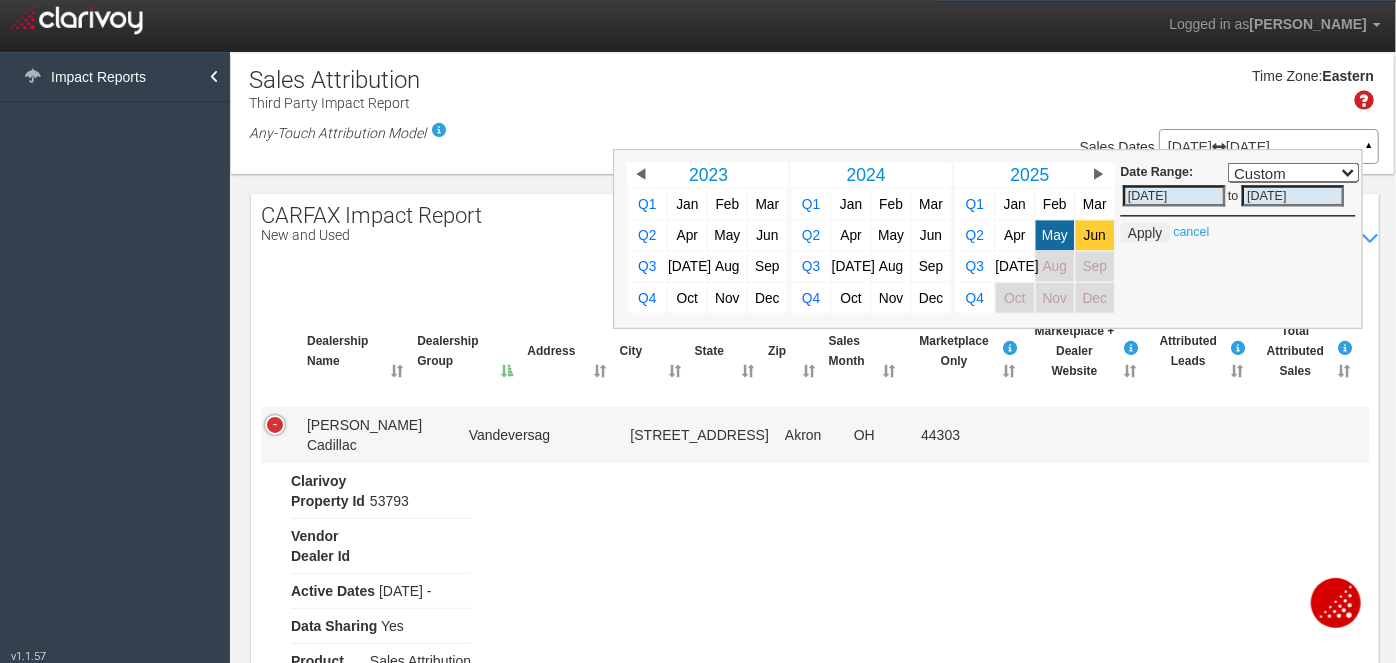 click on "Jun" at bounding box center [1095, 234] 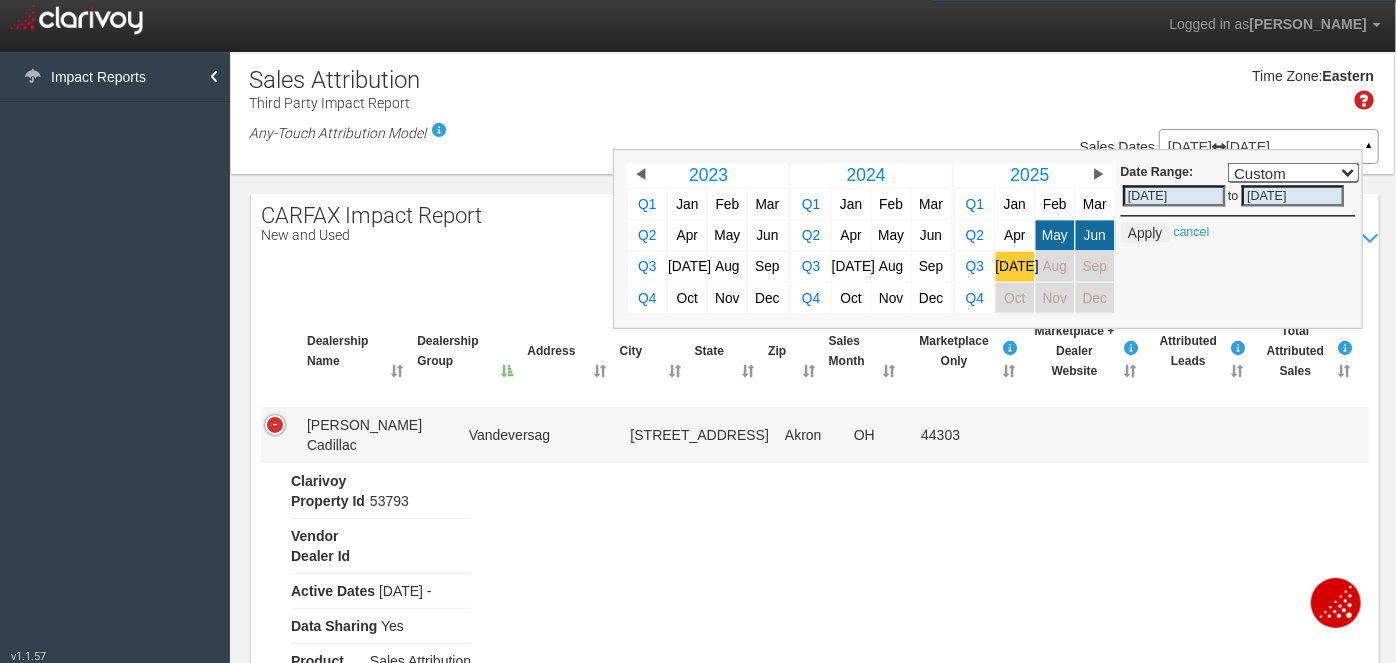 drag, startPoint x: 975, startPoint y: 262, endPoint x: 985, endPoint y: 263, distance: 10.049875 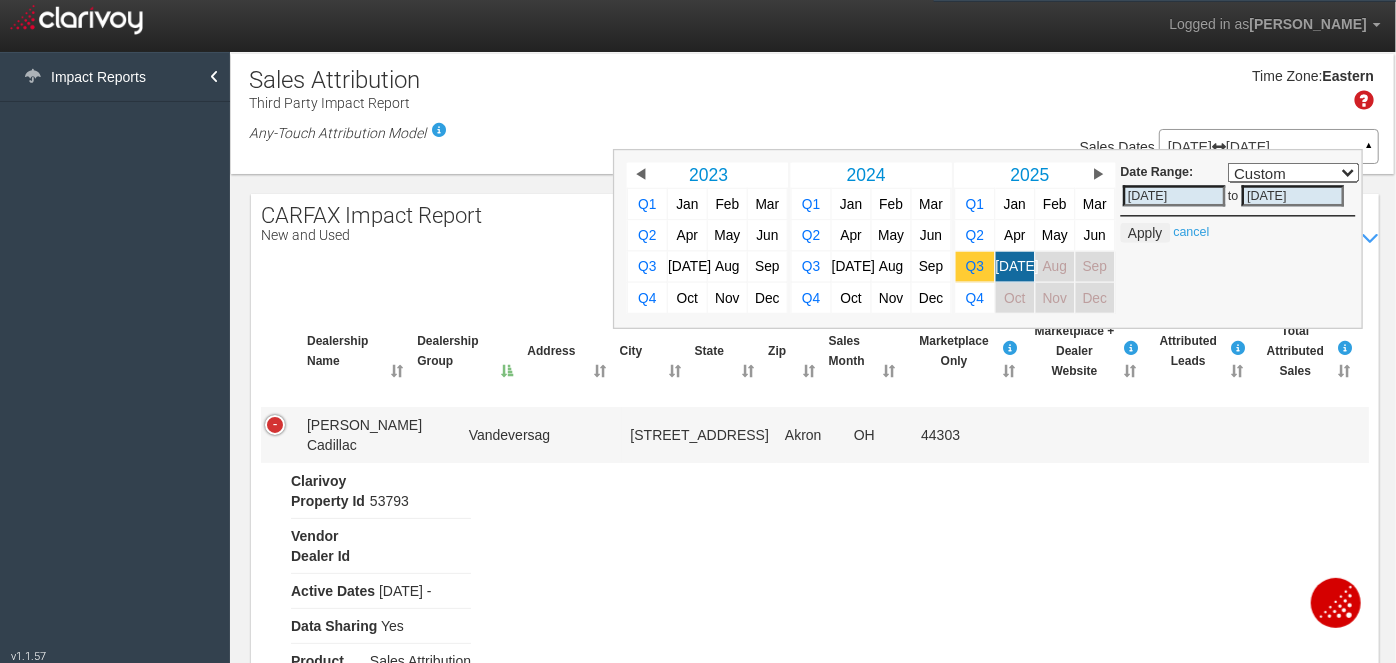 click on "Q3" at bounding box center [974, 266] 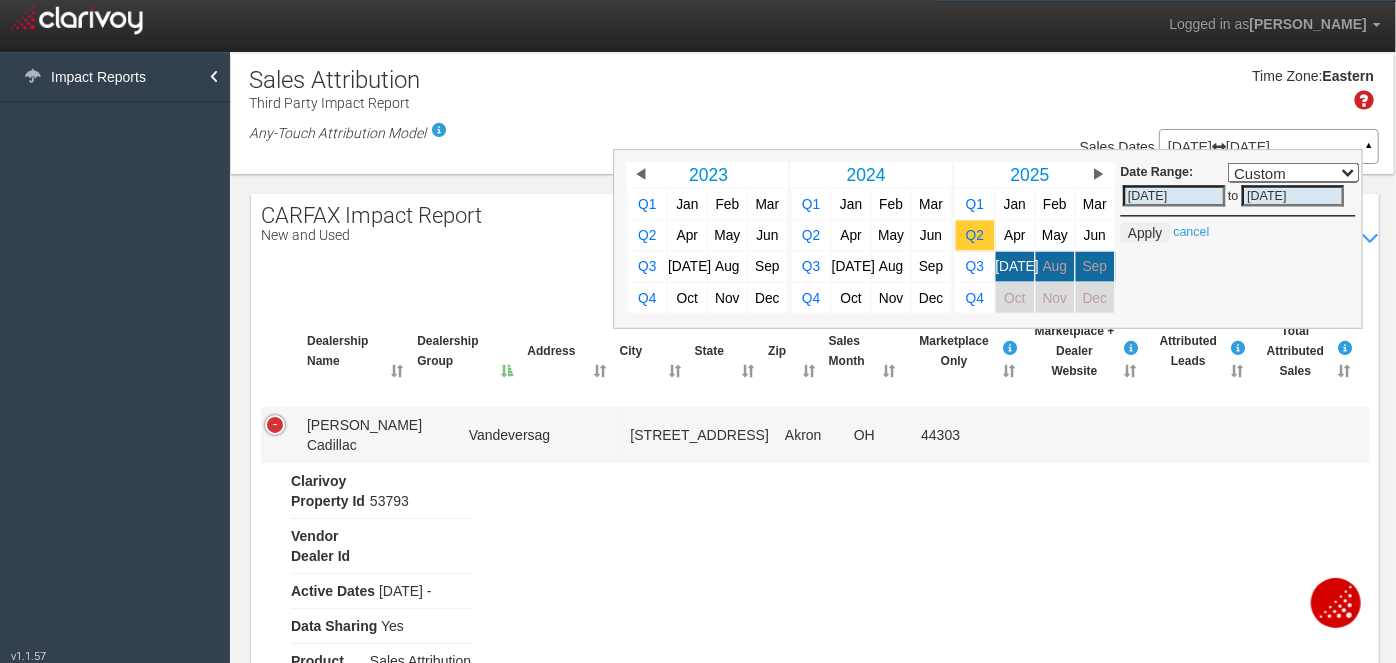 click on "Q2" at bounding box center [974, 235] 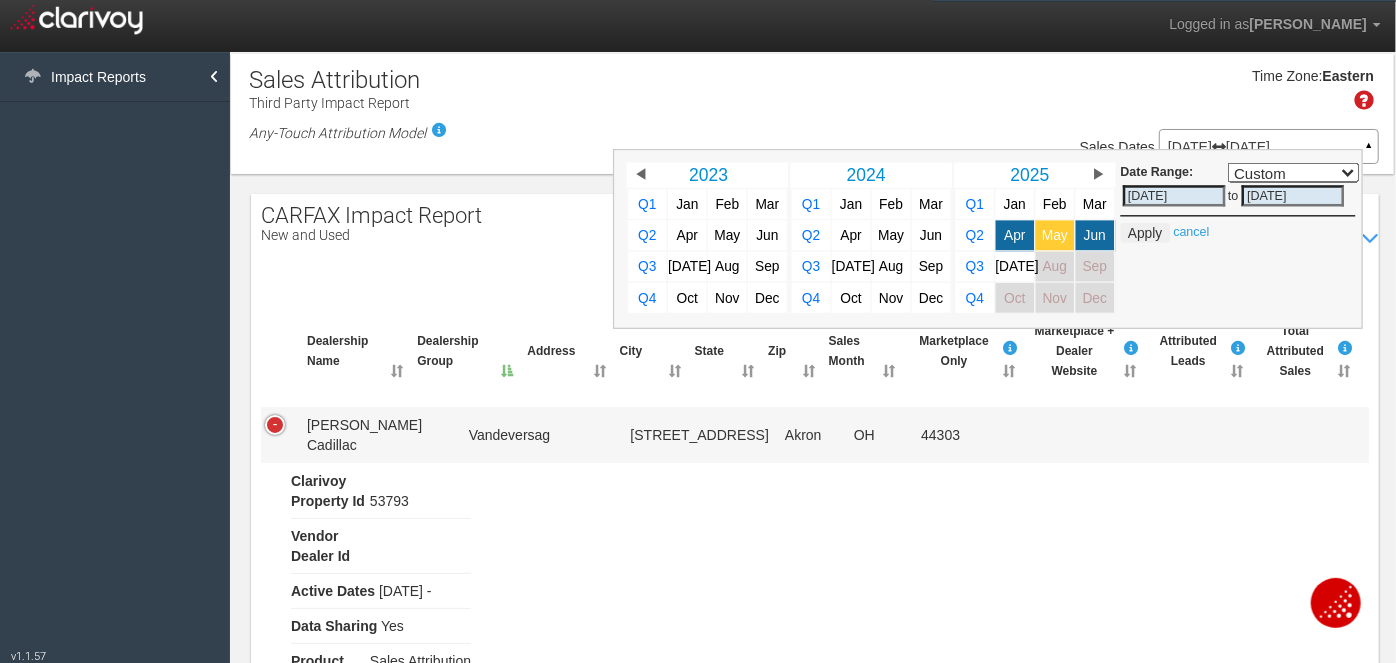 click on "May" at bounding box center (1055, 234) 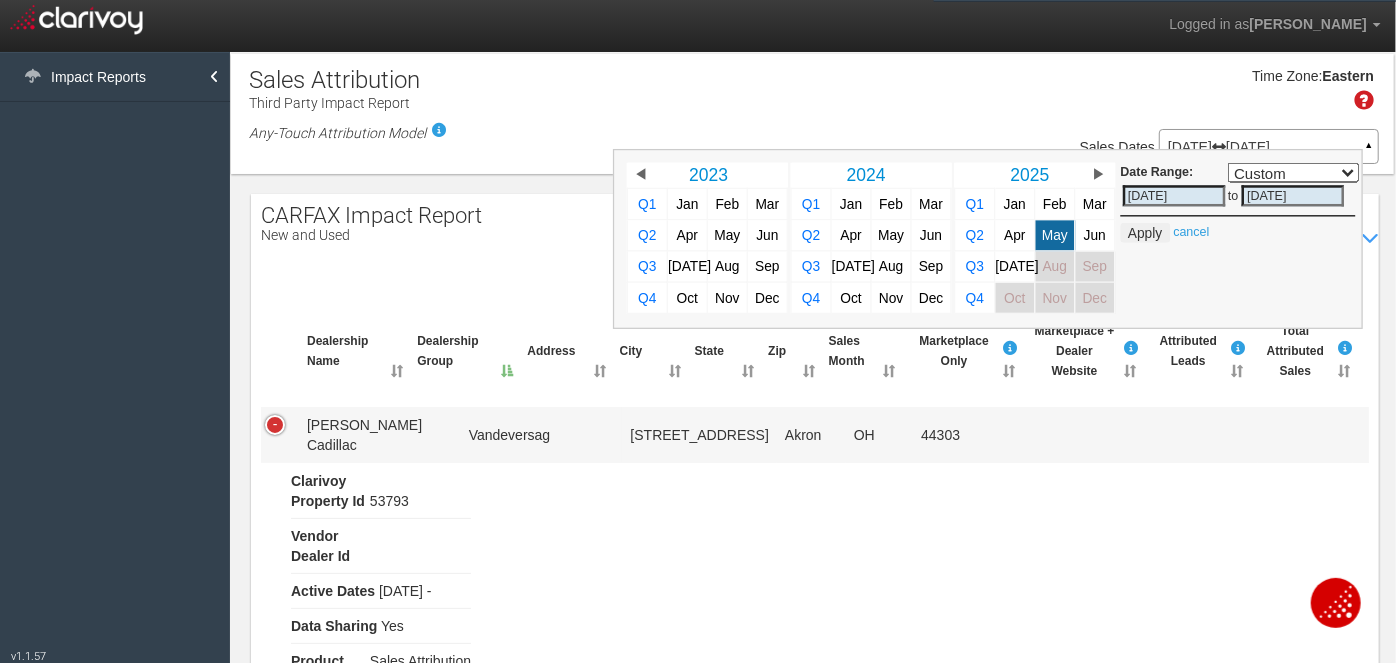select on "," 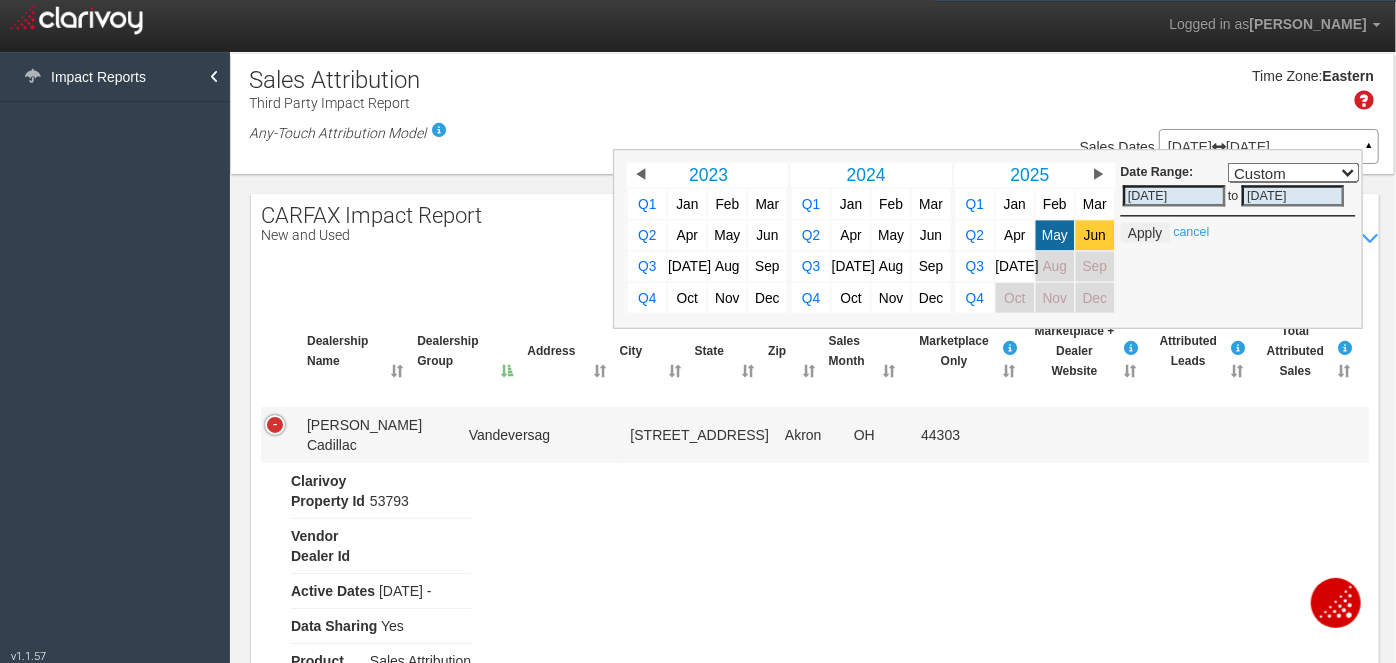 click on "Jun" at bounding box center (1095, 234) 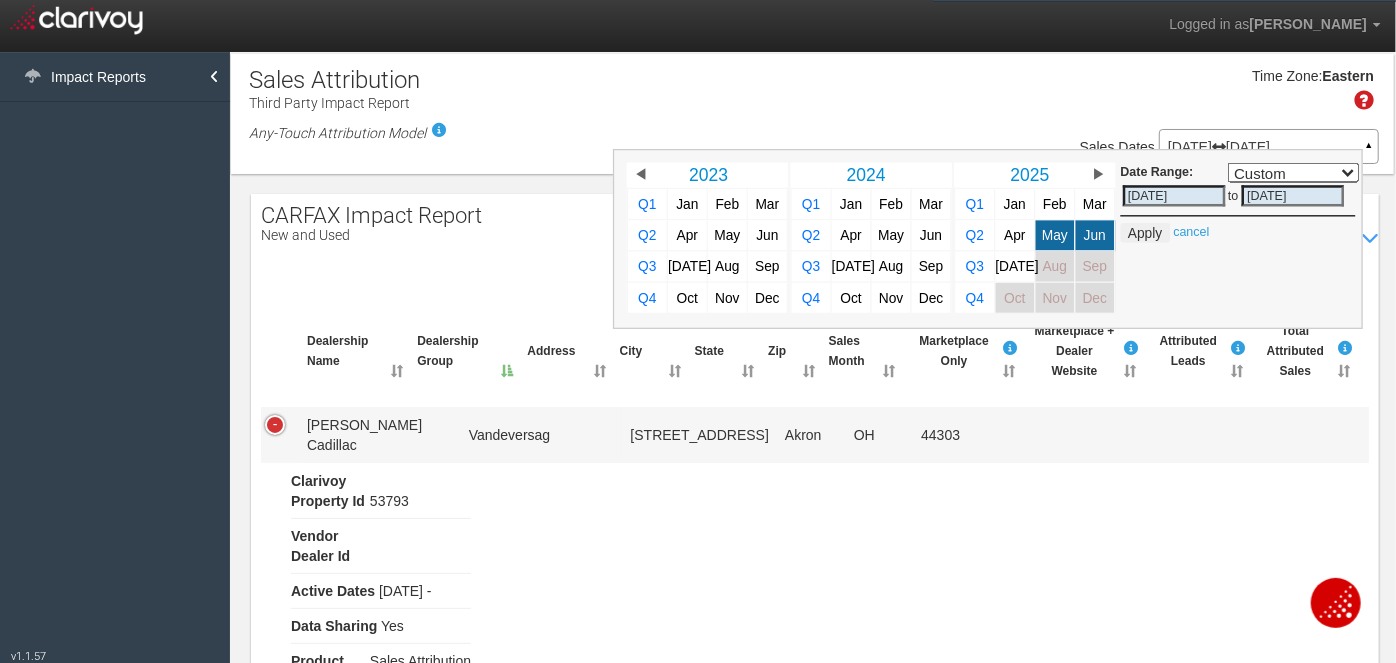 select on "," 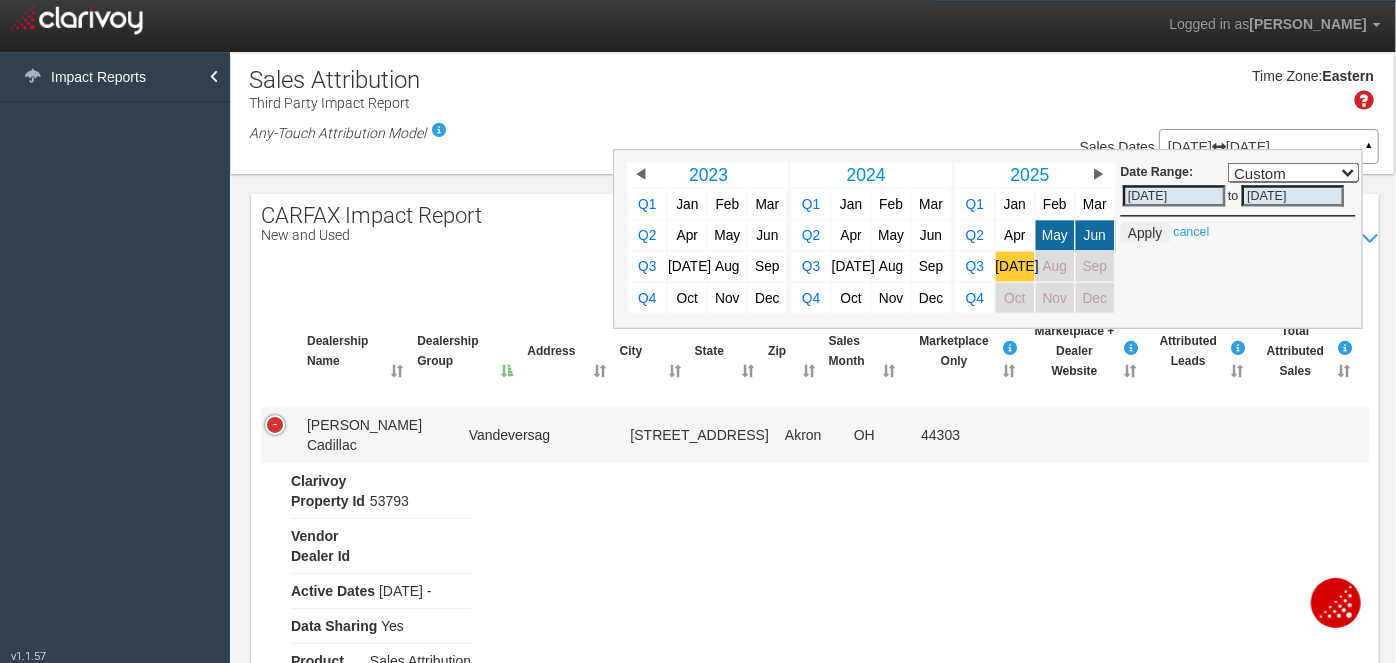 click on "[DATE]" at bounding box center (1016, 266) 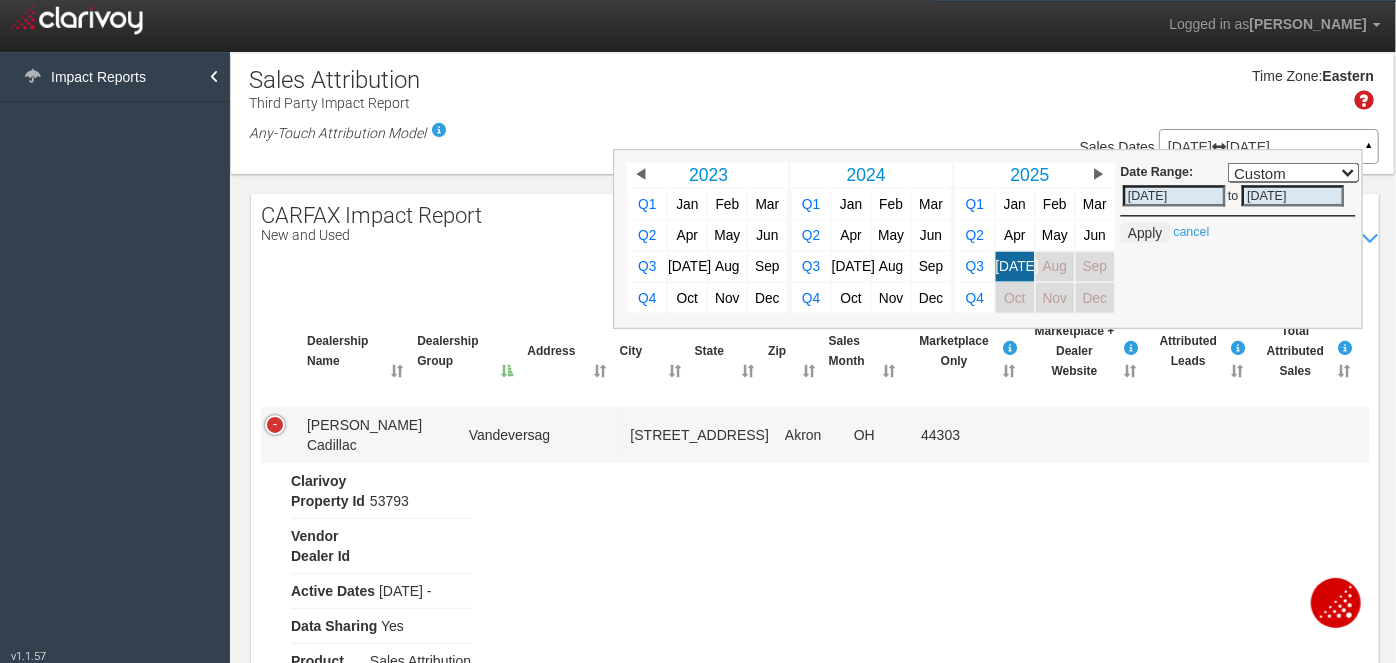 click on "Dealership Name Dealership Group Address City State Zip Sales Month Marketplace Only Marketplace + Dealer Website Attributed Leads Total Attributed Sales Clarivoy Property Id Vendor Dealer Id Active Dates Data Sharing Product
[PERSON_NAME] Cadillac Vandeversag [STREET_ADDRESS] 53793 [DATE] -  Yes Sales Attribution Clarivoy Property Id   53793 Vendor Dealer Id   Active Dates   [DATE] -  Data Sharing   Yes Product   Sales Attribution [PERSON_NAME] Automotive Family Vandeversag [STREET_ADDRESS] Sales Attribution Clarivoy Property Id   54100 Vendor Dealer Id   Active Dates   Data Sharing   Product   Sales Attribution [PERSON_NAME] Kia/Buick Vandeversag [STREET_ADDRESS] 54104 [DATE] -  Yes Sales Attribution Clarivoy Property Id   54104 Vendor Dealer Id   Active Dates   [DATE] -  Data Sharing   Yes Product   Sales Attribution [PERSON_NAME] Autohaus of Sylvania [PERSON_NAME] Autohaus of Sylvania [STREET_ADDRESS]" at bounding box center [855, 975] 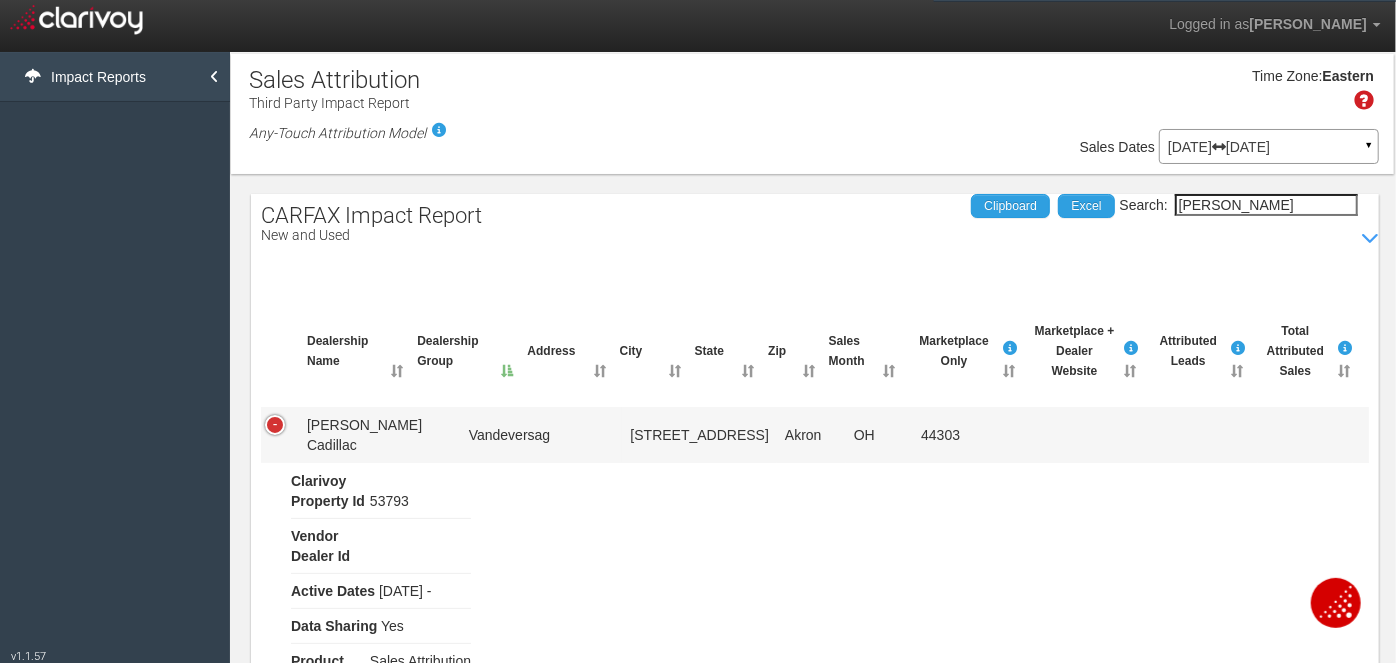 click on "Impact Reports" at bounding box center [115, 77] 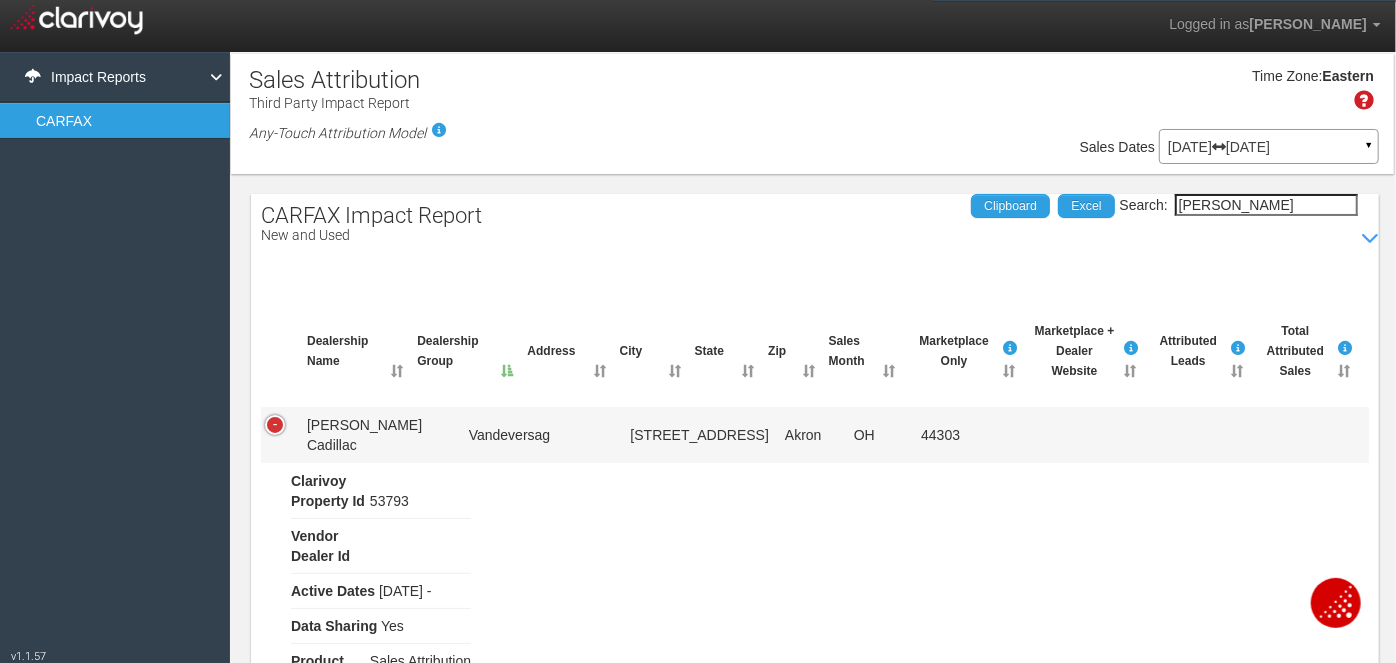 click on "CARFAX" at bounding box center (115, 121) 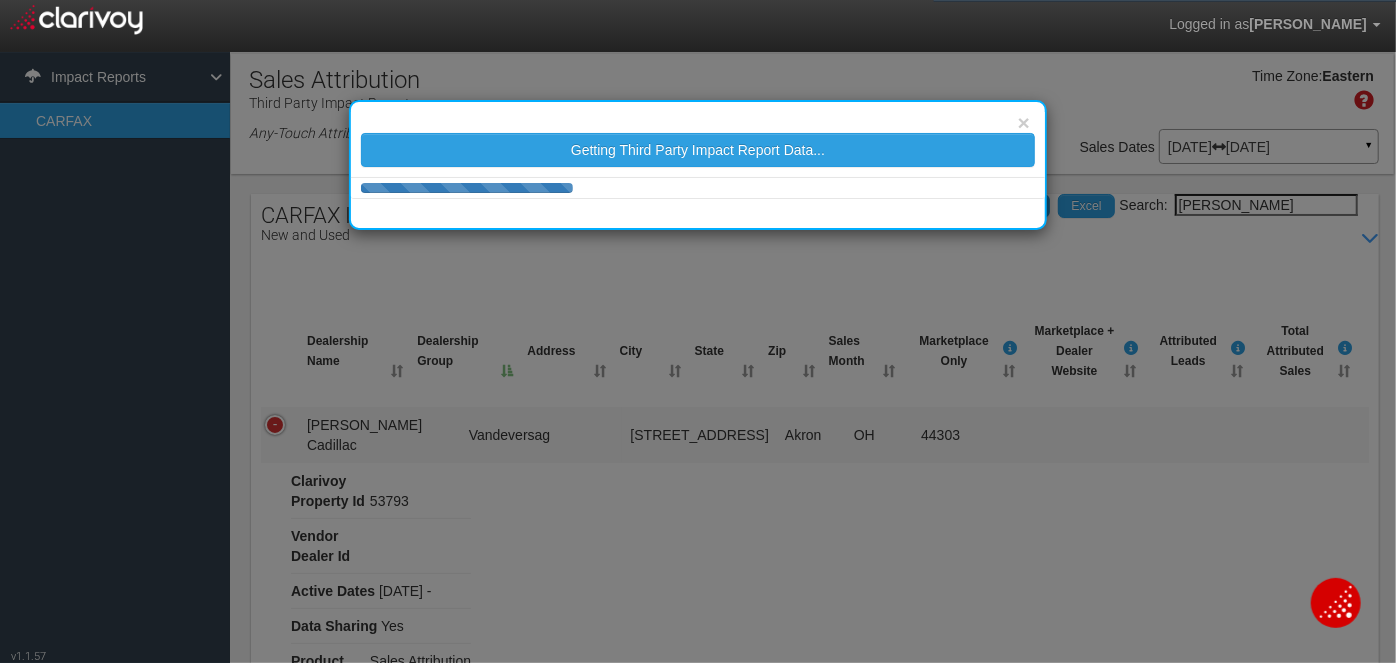 select on "25" 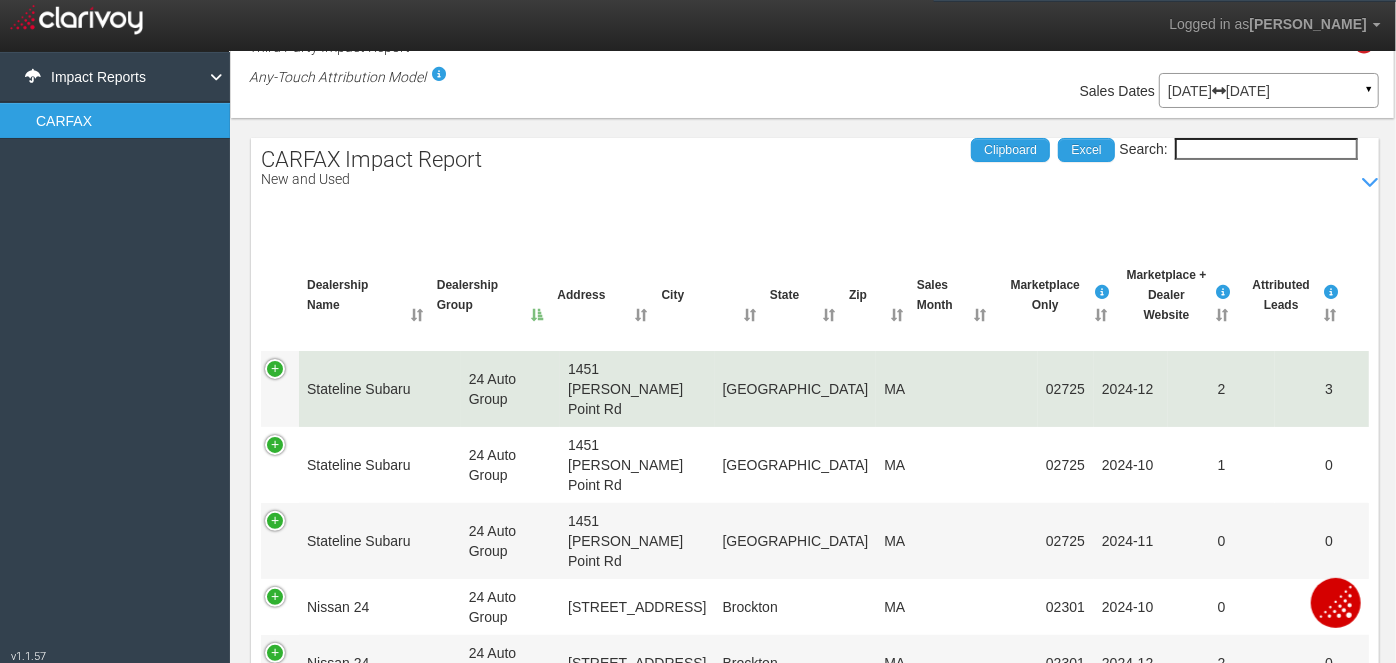 scroll, scrollTop: 106, scrollLeft: 0, axis: vertical 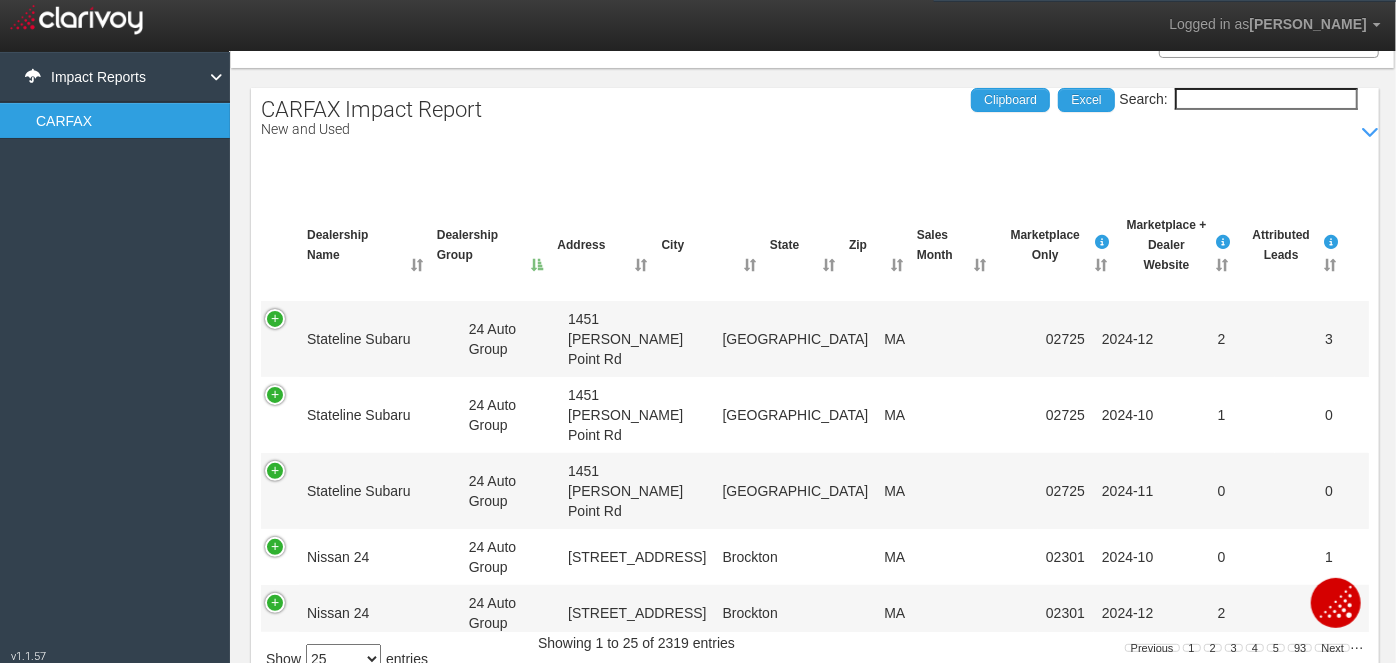 click on "Search:" at bounding box center [1266, 99] 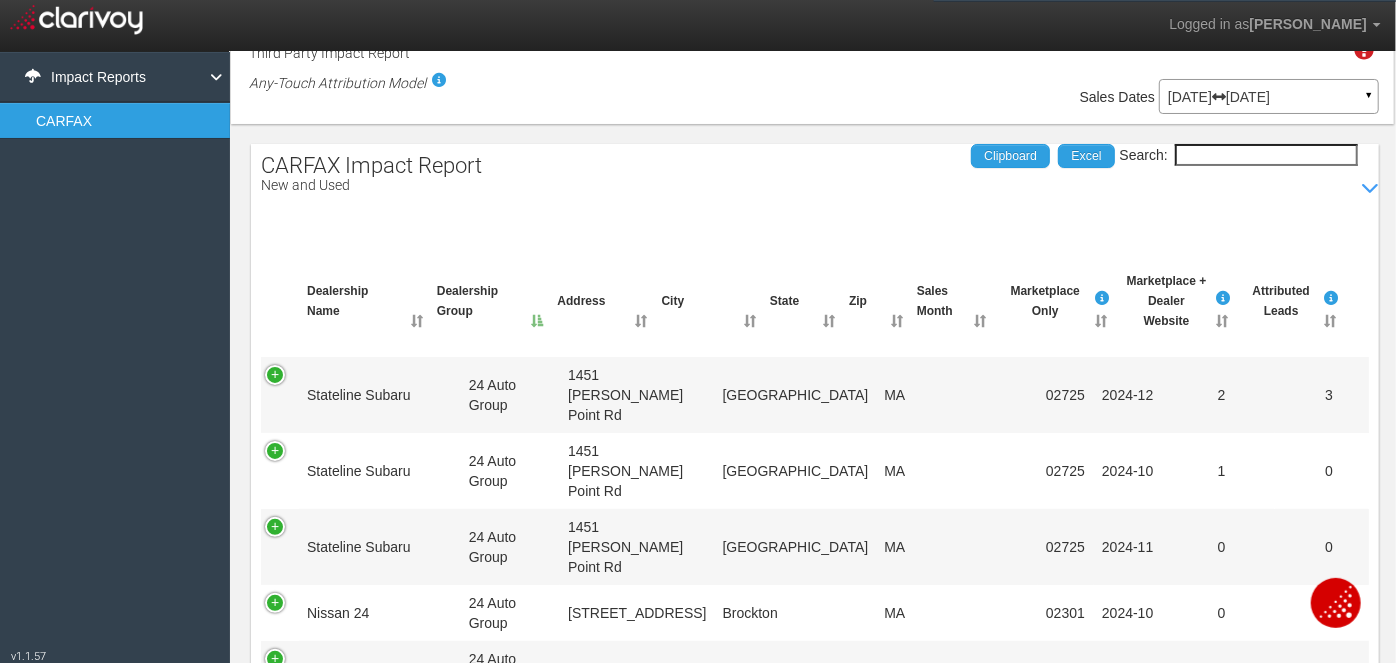 scroll, scrollTop: 0, scrollLeft: 0, axis: both 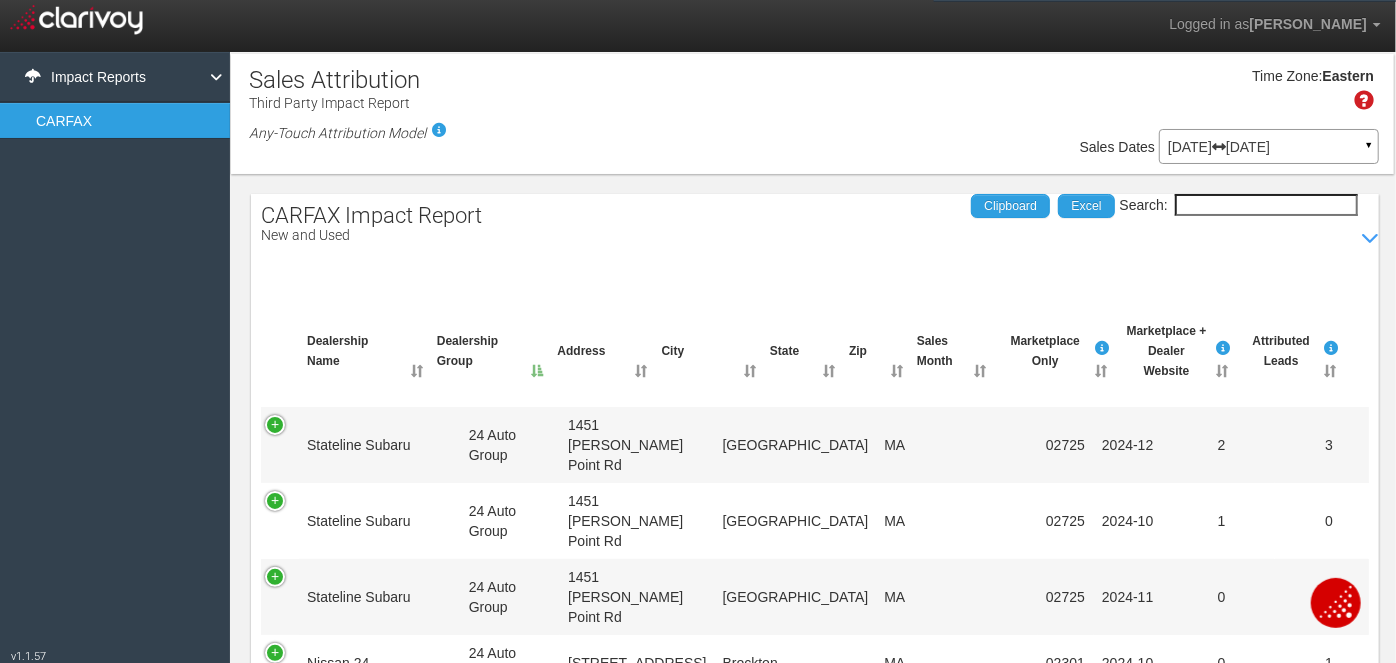 click on "[DATE]   [DATE]" at bounding box center (1269, 147) 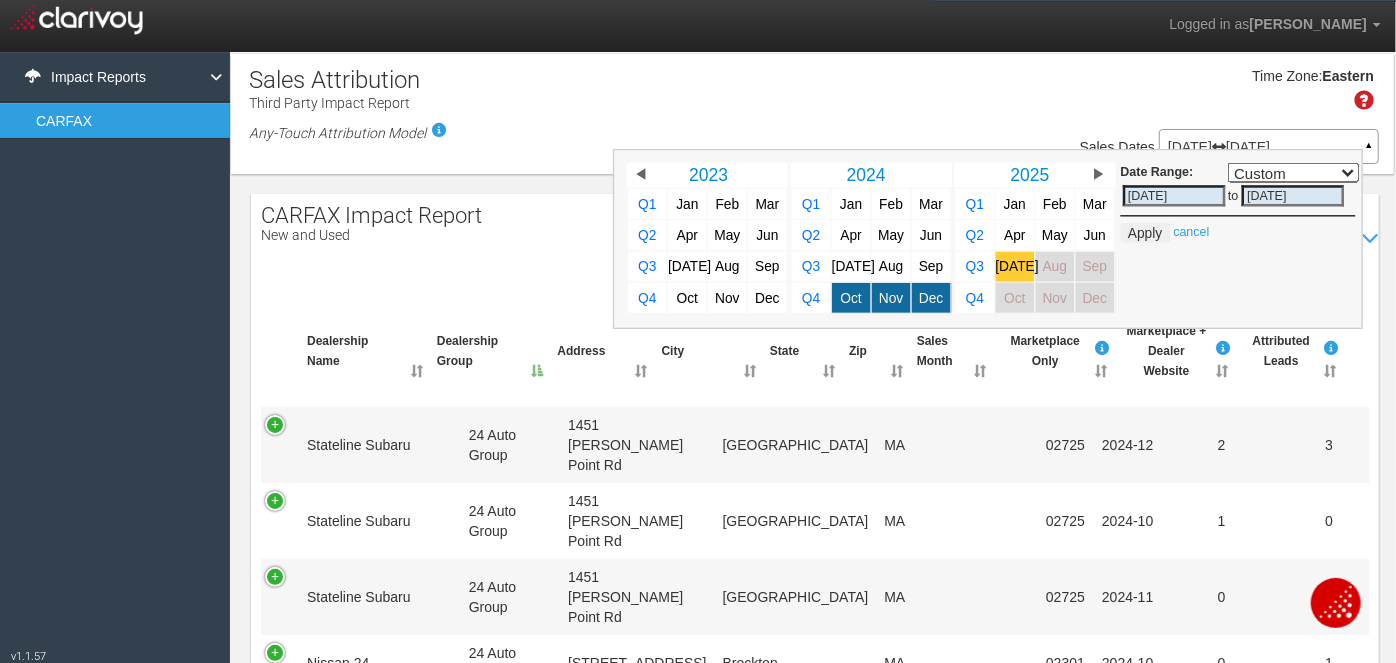 click on "[DATE]" at bounding box center [1016, 266] 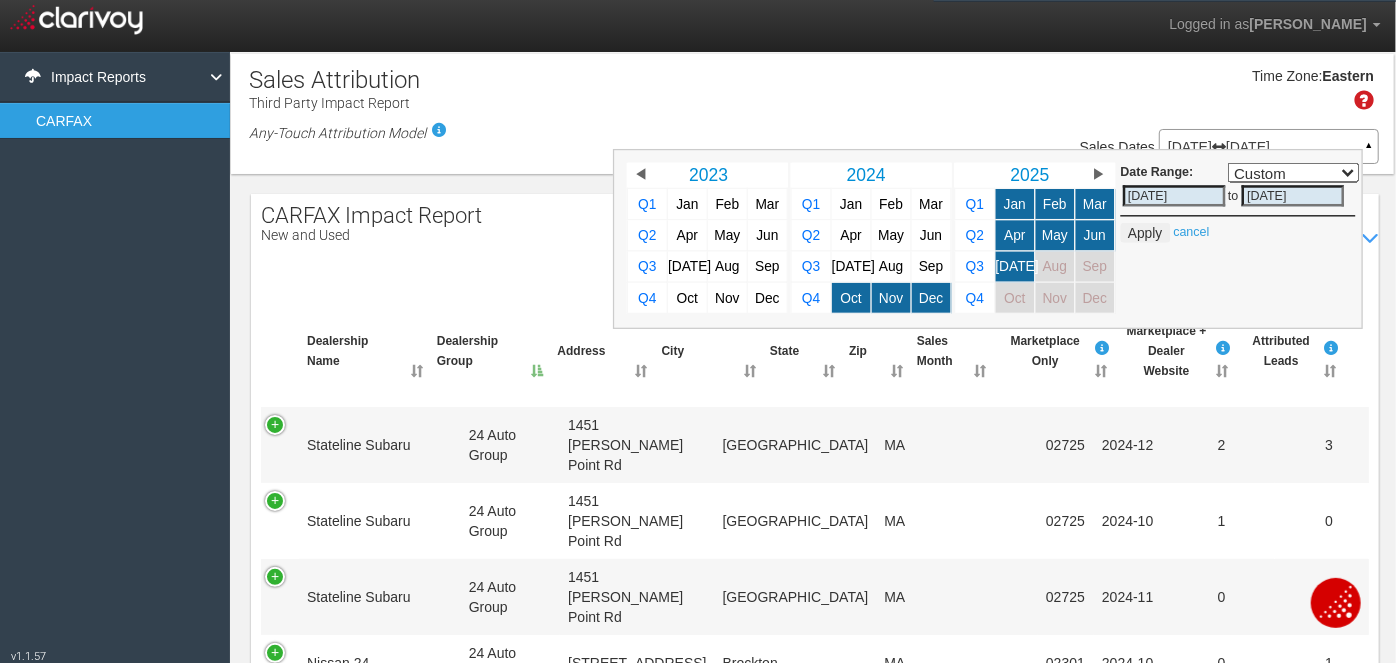 select on "," 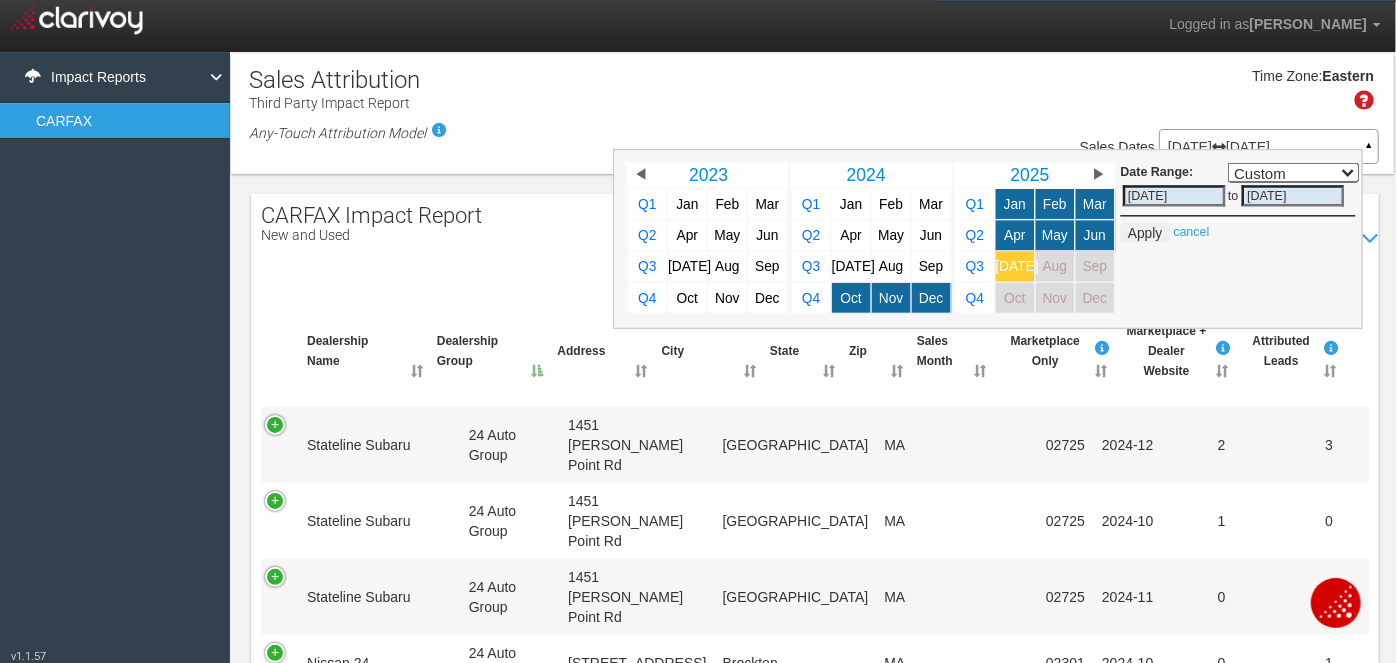 click on "[DATE]" at bounding box center [1016, 266] 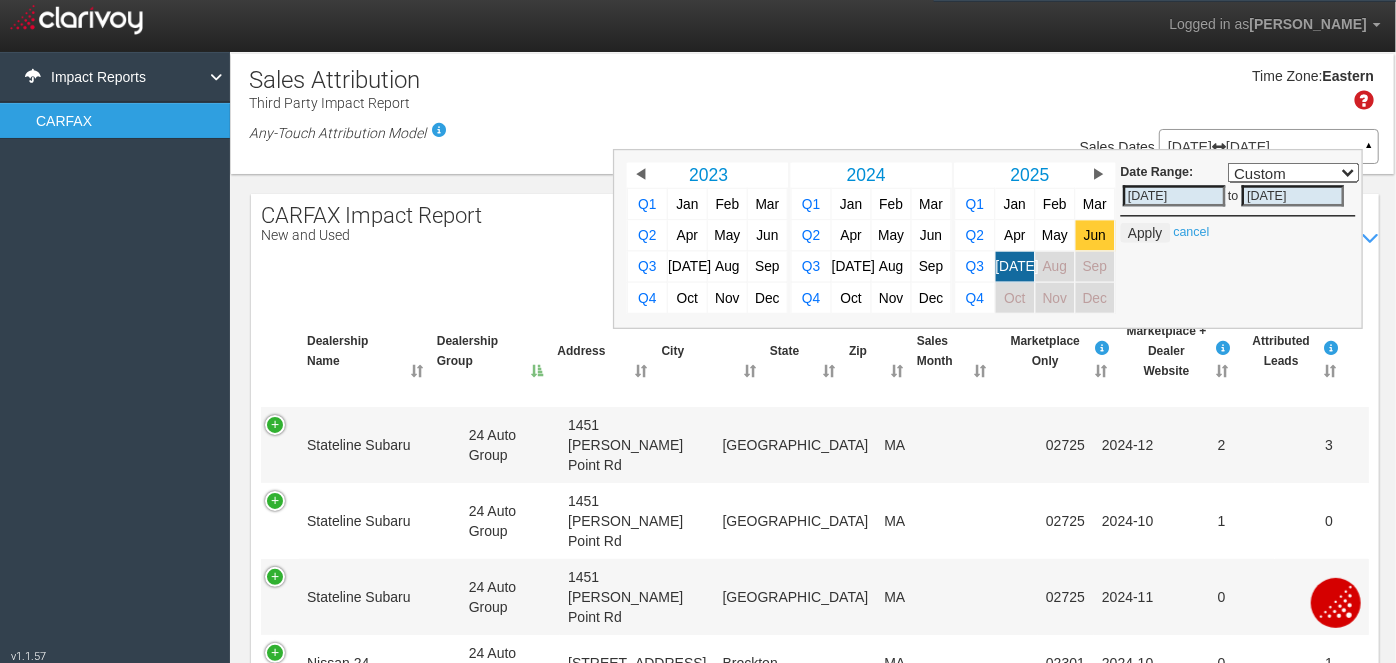 click on "Jun" at bounding box center [1094, 235] 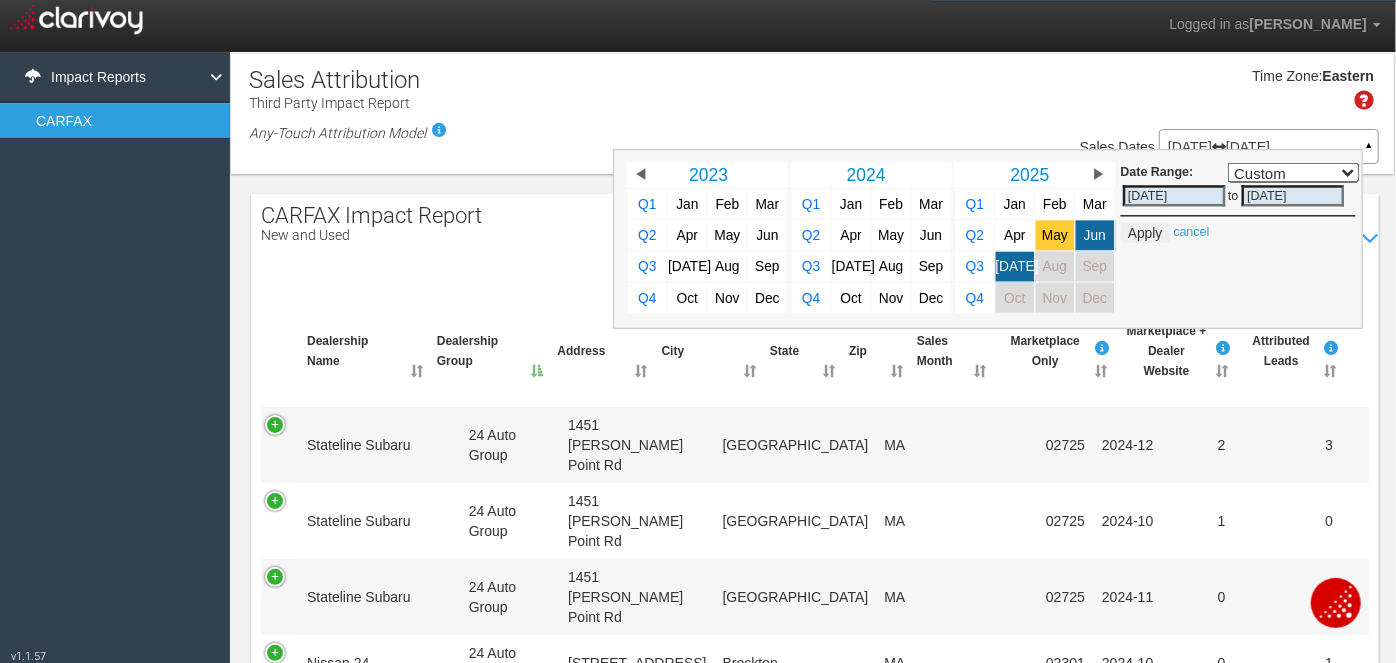 click on "May" at bounding box center [1055, 234] 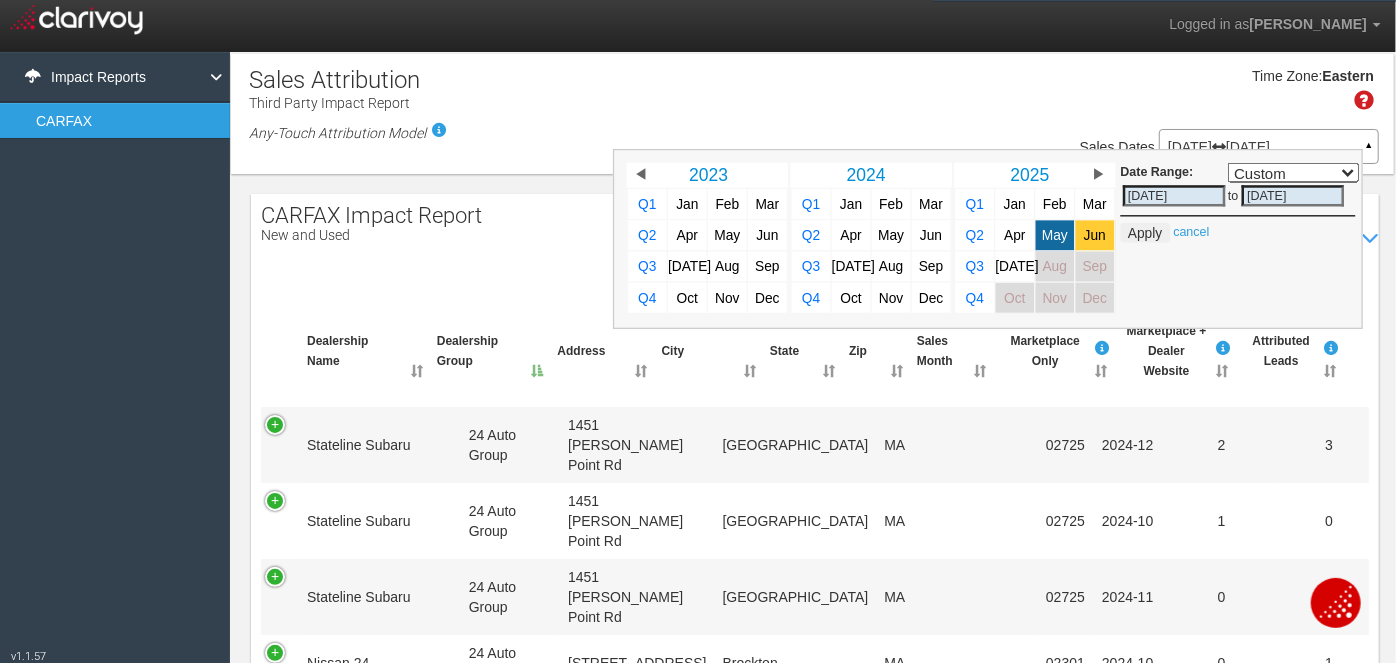 click on "Jun" at bounding box center (1095, 234) 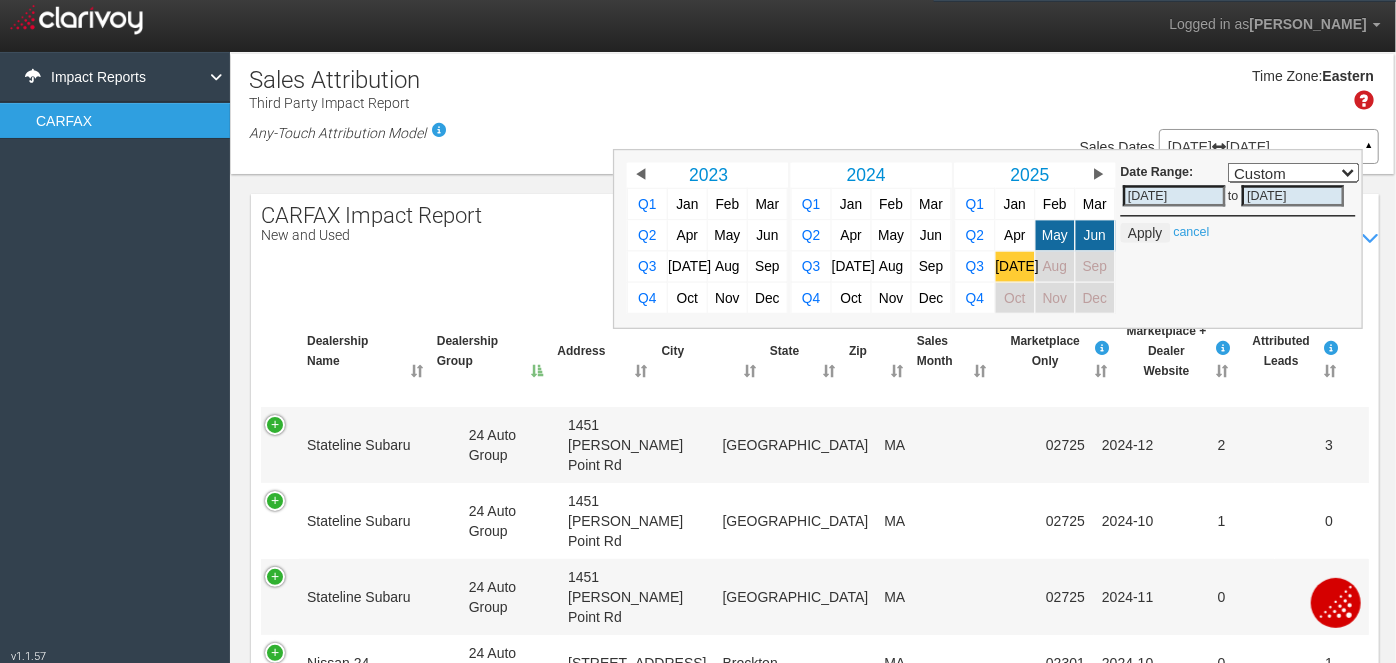 click on "[DATE]" at bounding box center (1016, 266) 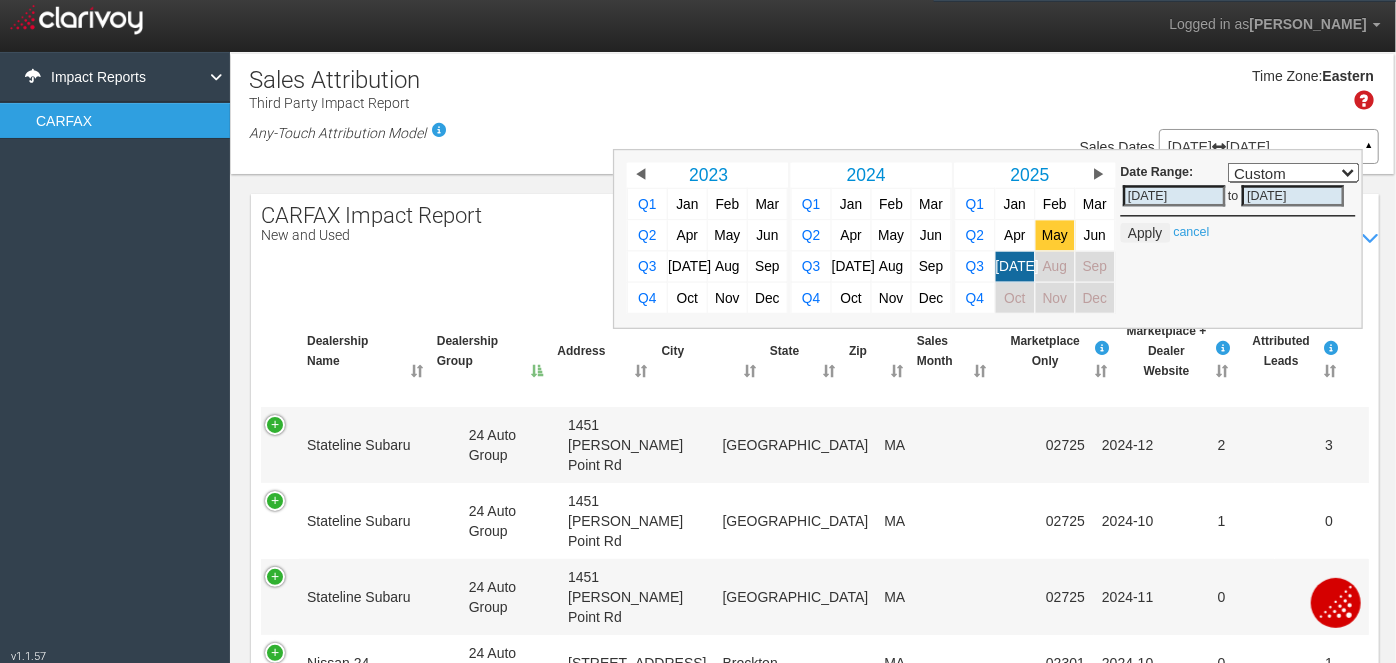 click on "May" at bounding box center [1055, 234] 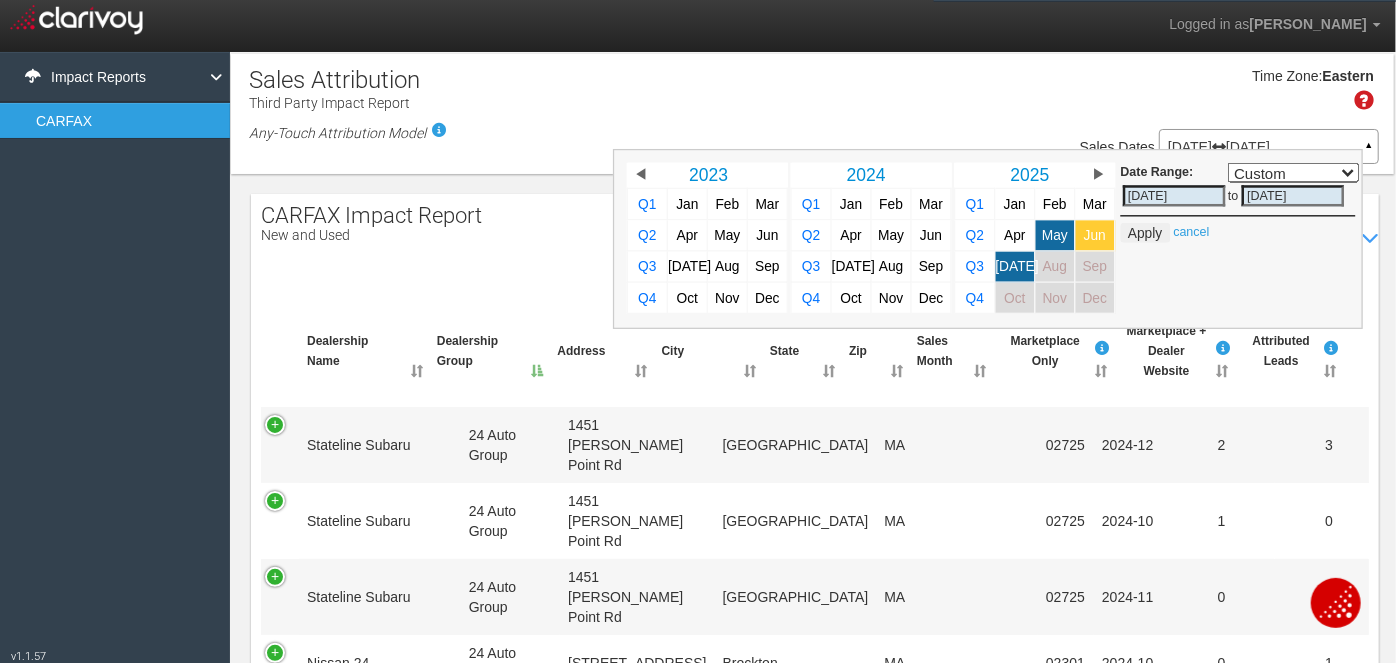 click on "Jun" at bounding box center [1095, 234] 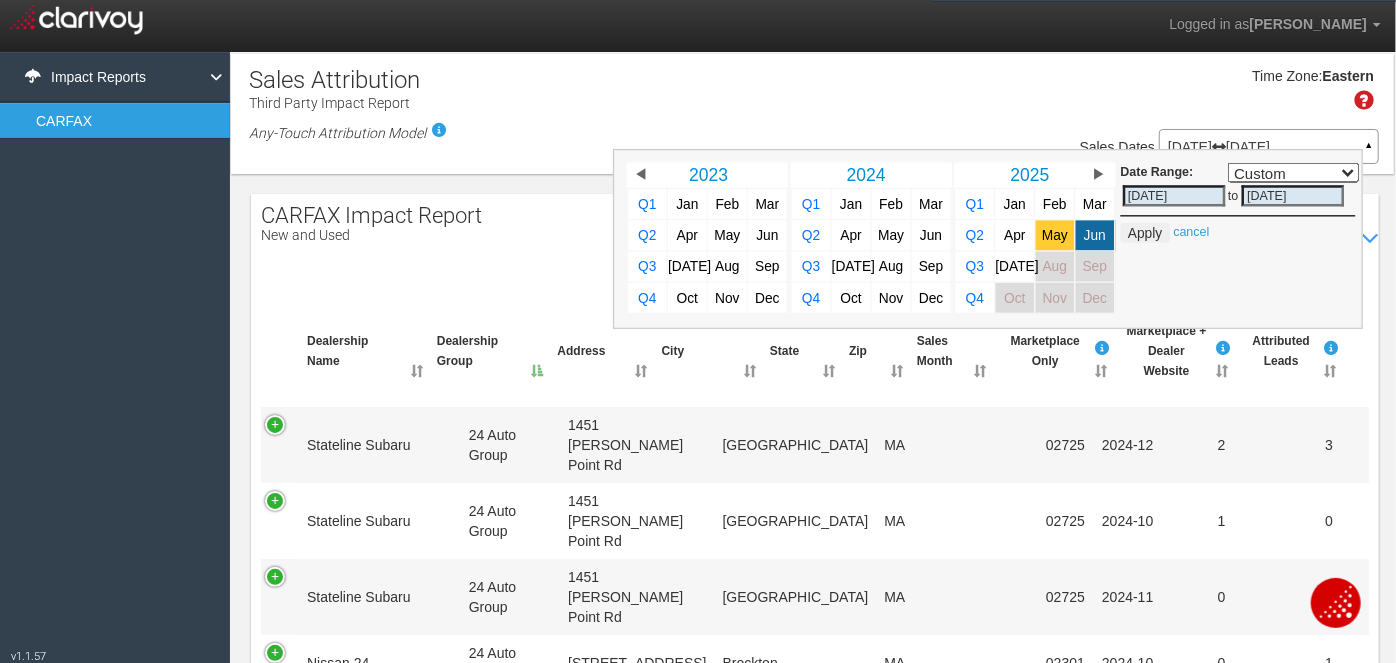 click on "May" at bounding box center (1055, 234) 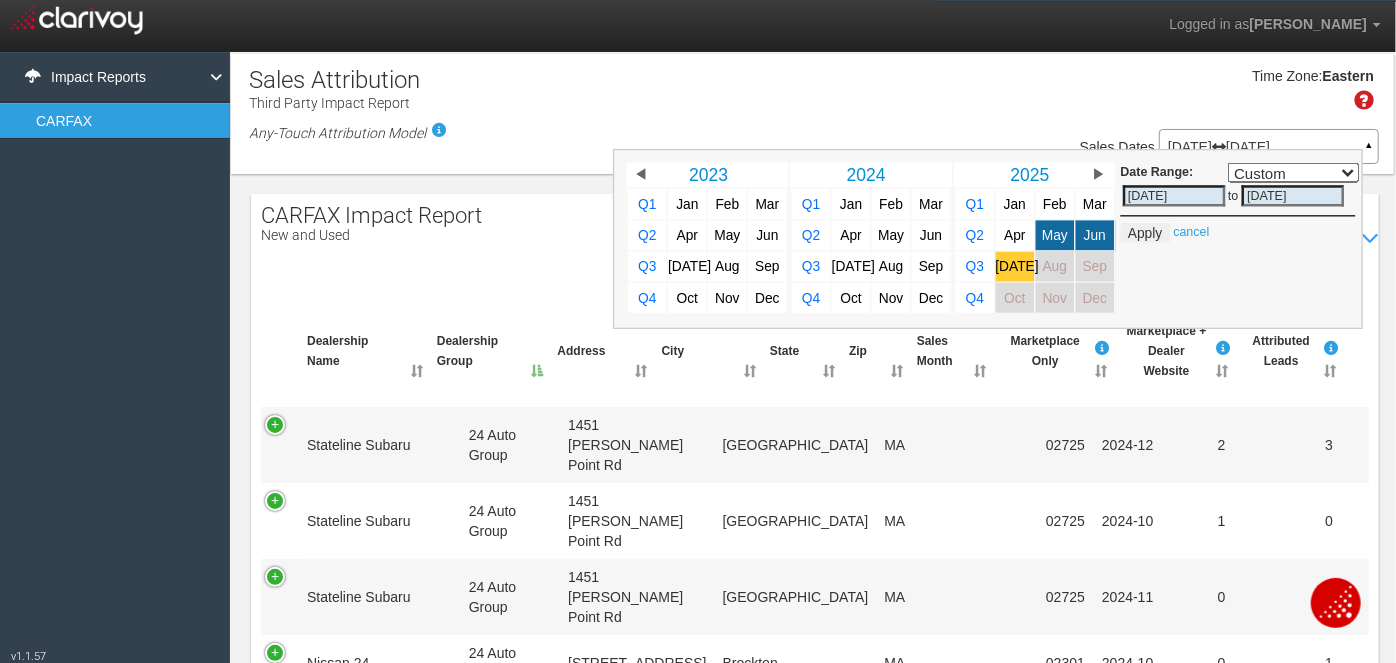 click on "[DATE]" at bounding box center (1014, 266) 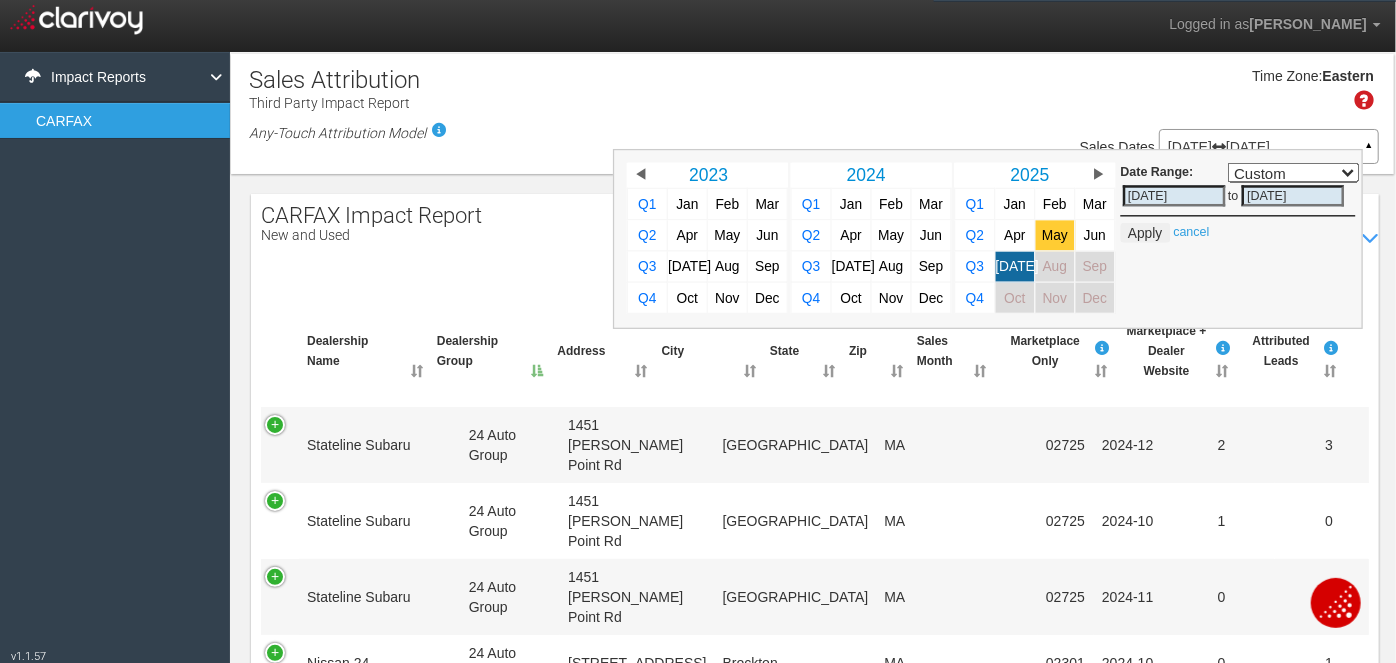 click on "May" at bounding box center [1055, 234] 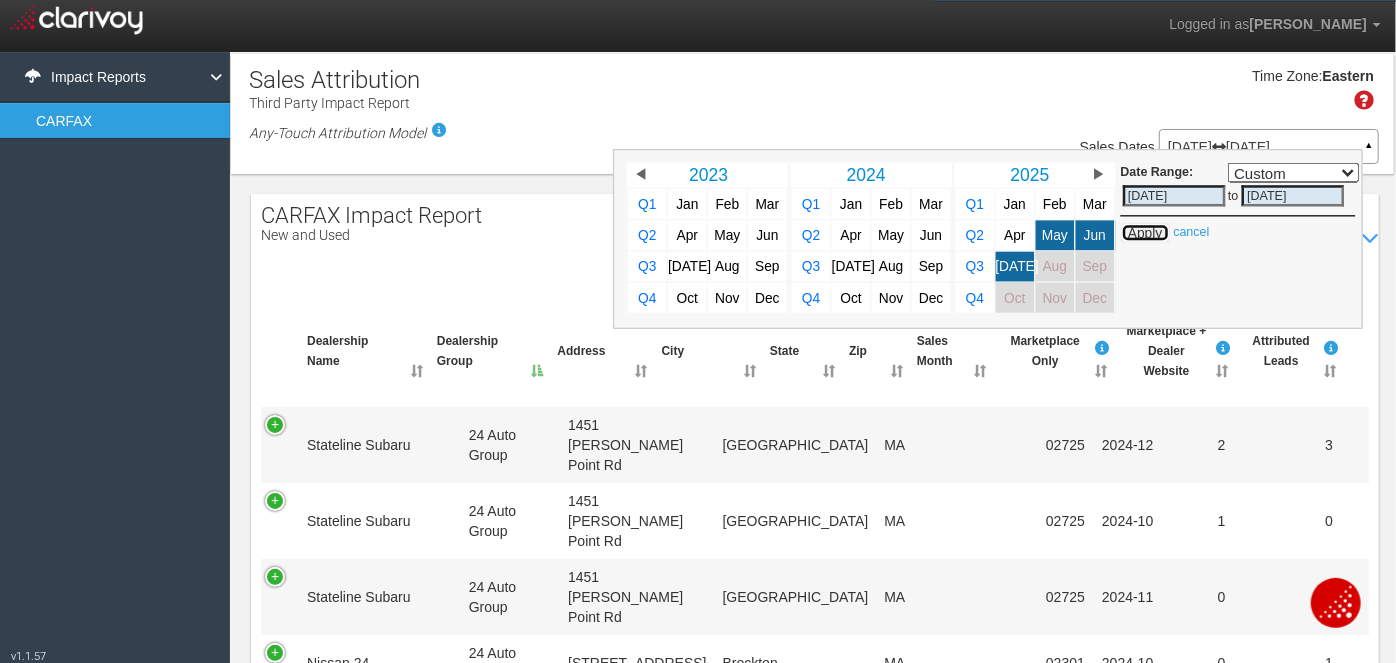 click on "Apply" at bounding box center [1144, 232] 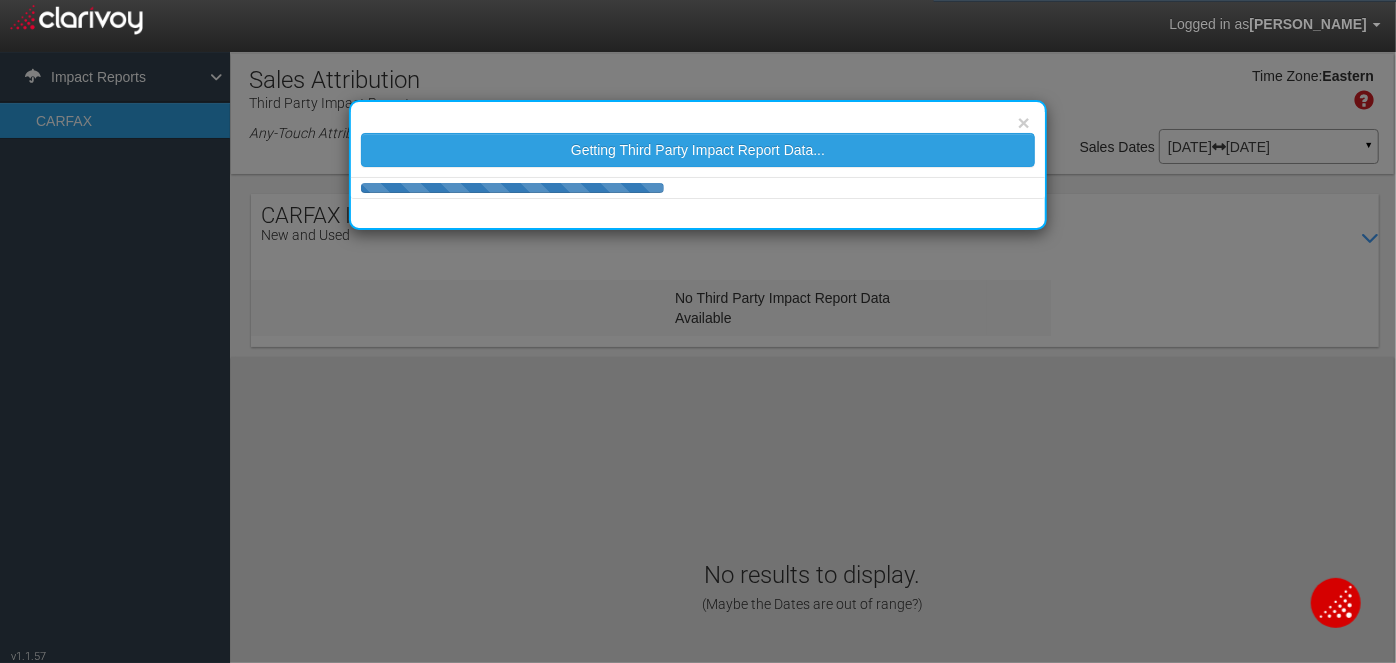 select on "25" 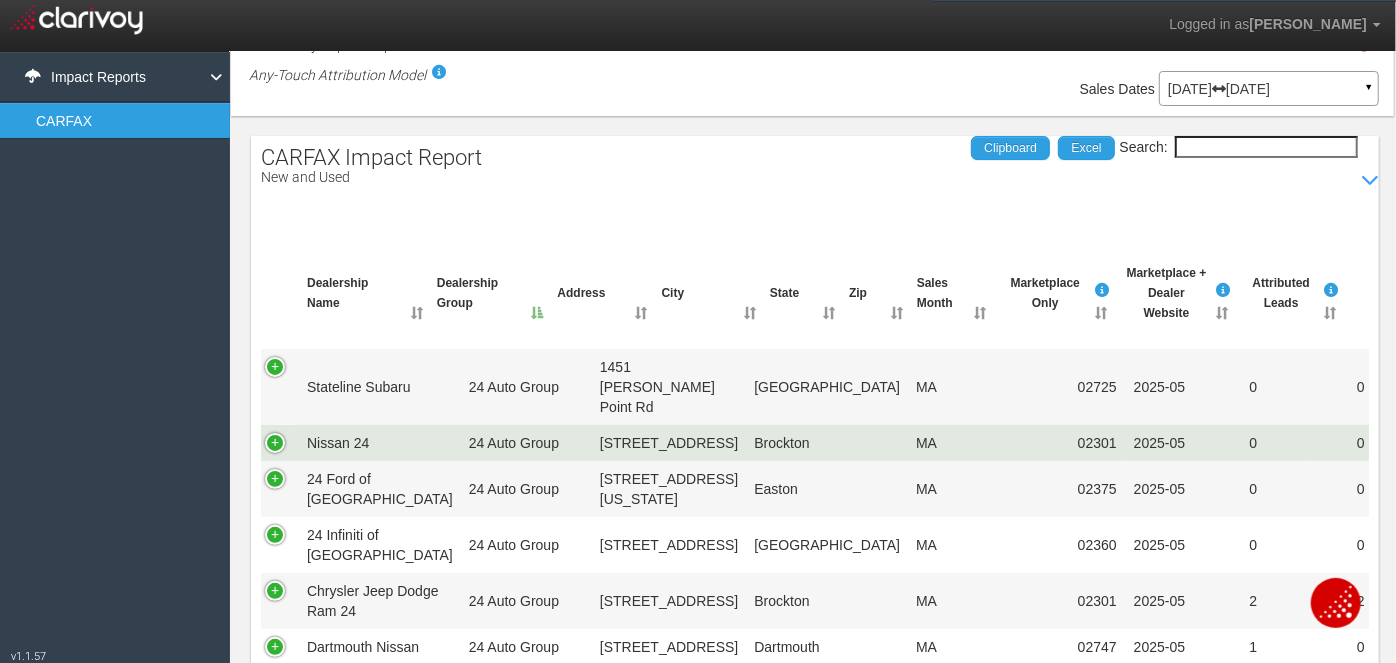 scroll, scrollTop: 106, scrollLeft: 0, axis: vertical 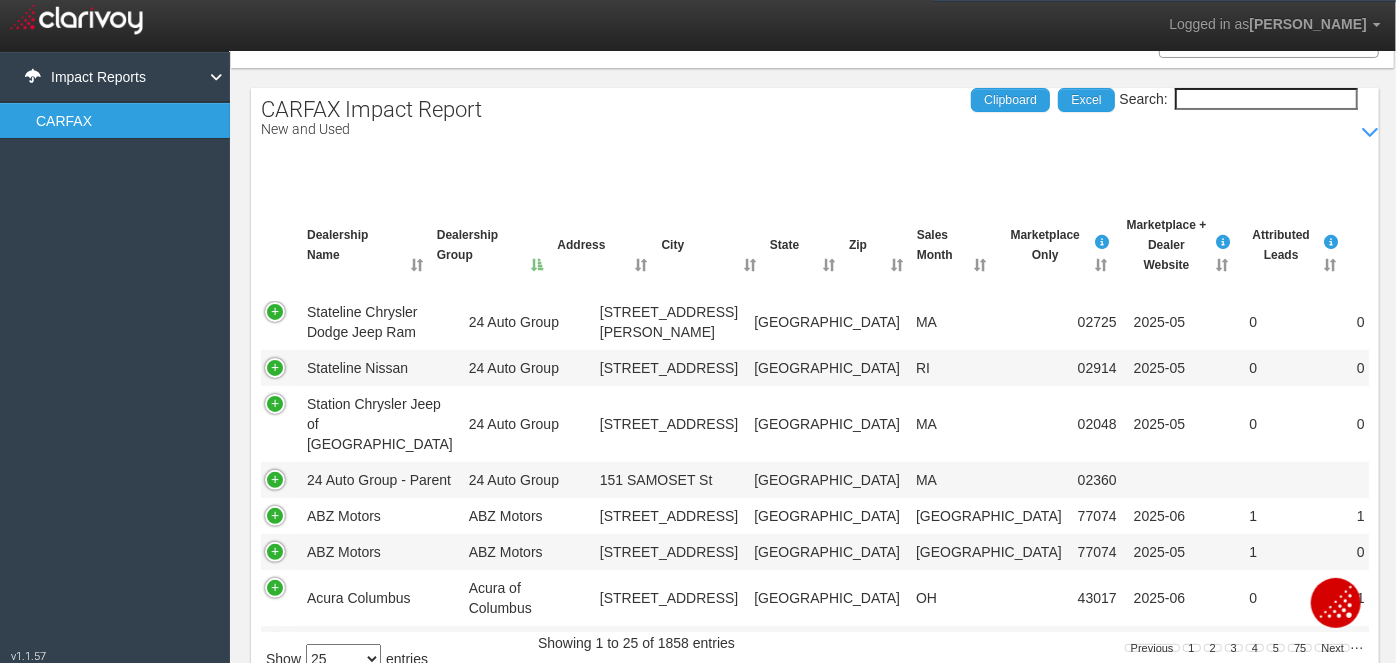 click on "Search:" at bounding box center (1266, 99) 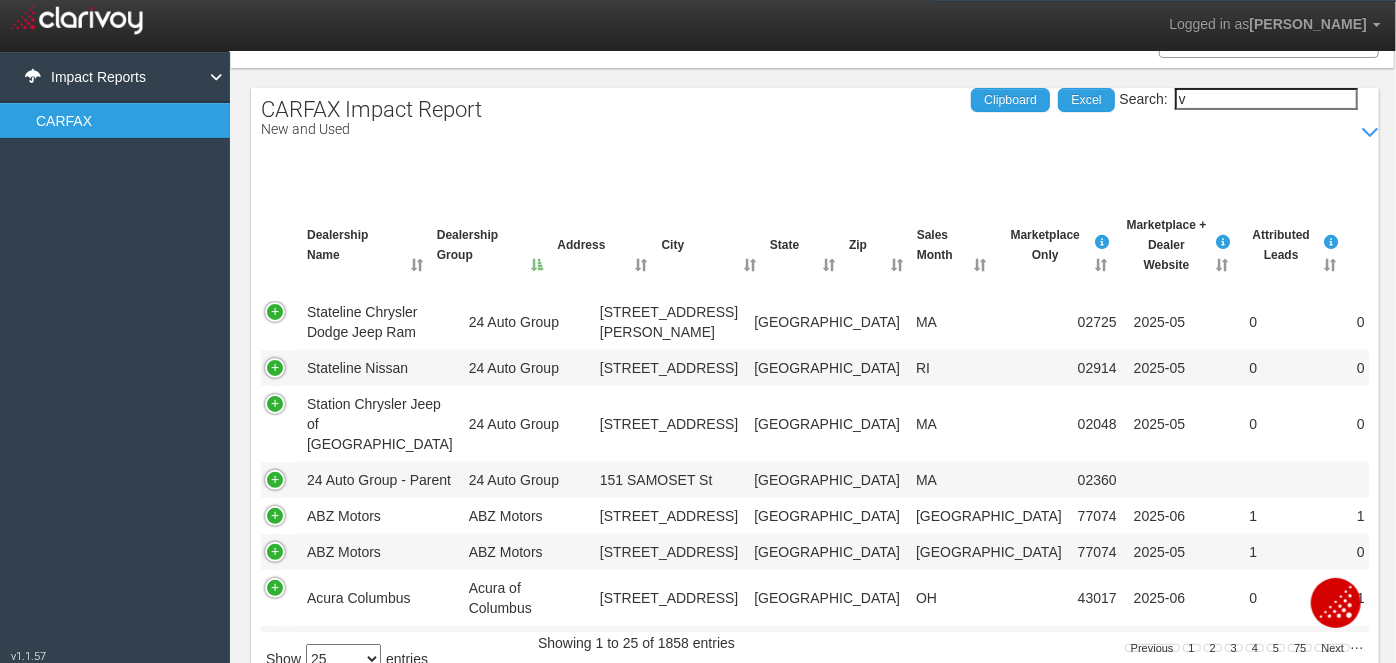 scroll, scrollTop: 0, scrollLeft: 0, axis: both 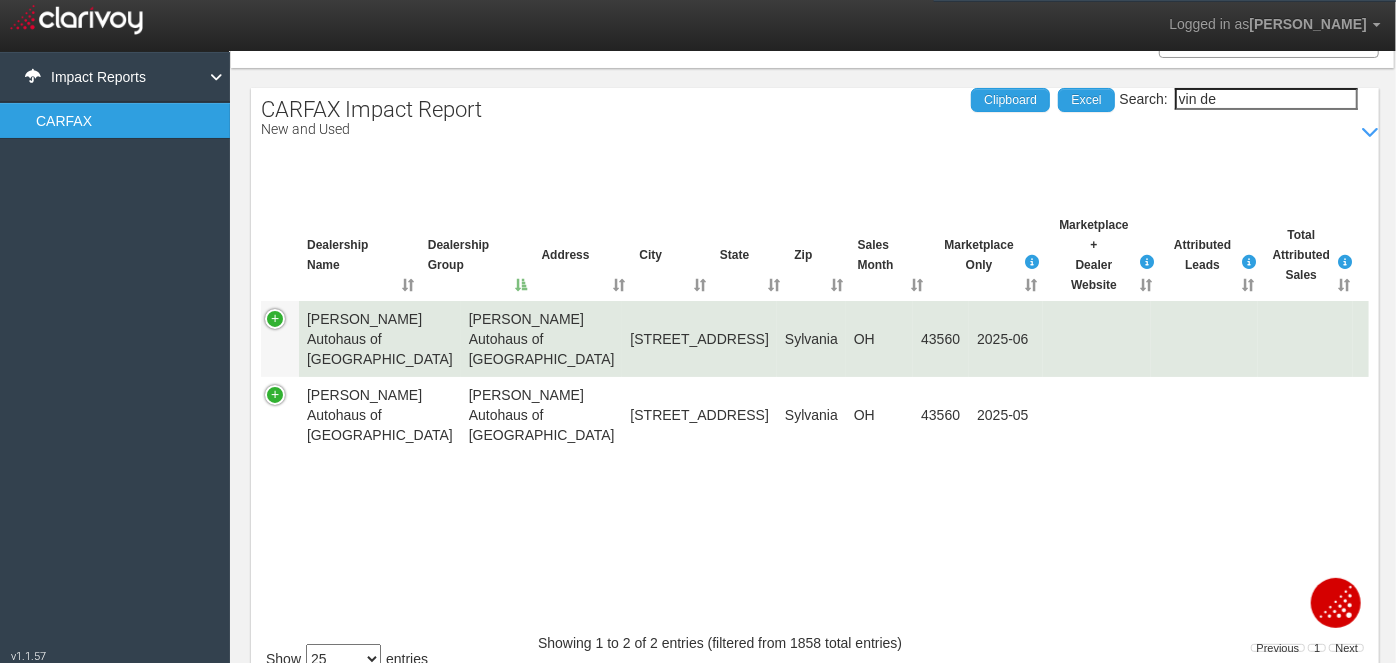 type on "vin de" 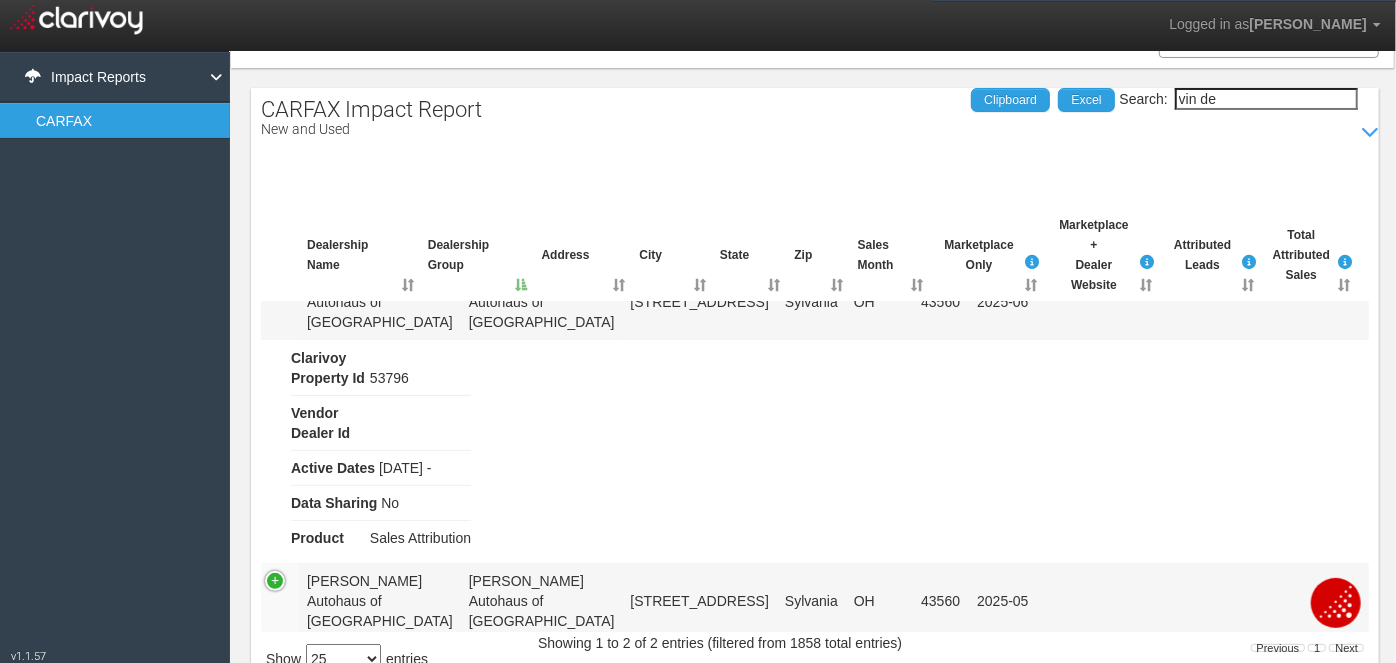 scroll, scrollTop: 53, scrollLeft: 0, axis: vertical 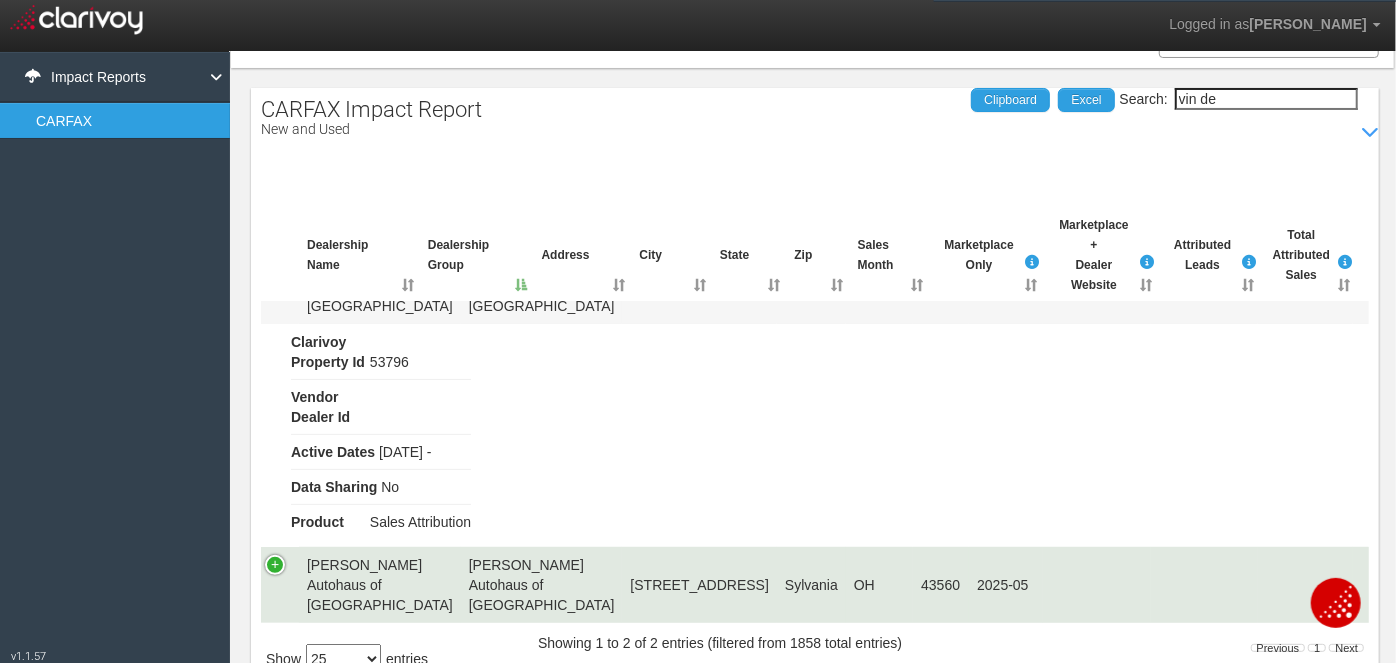 click at bounding box center [280, 585] 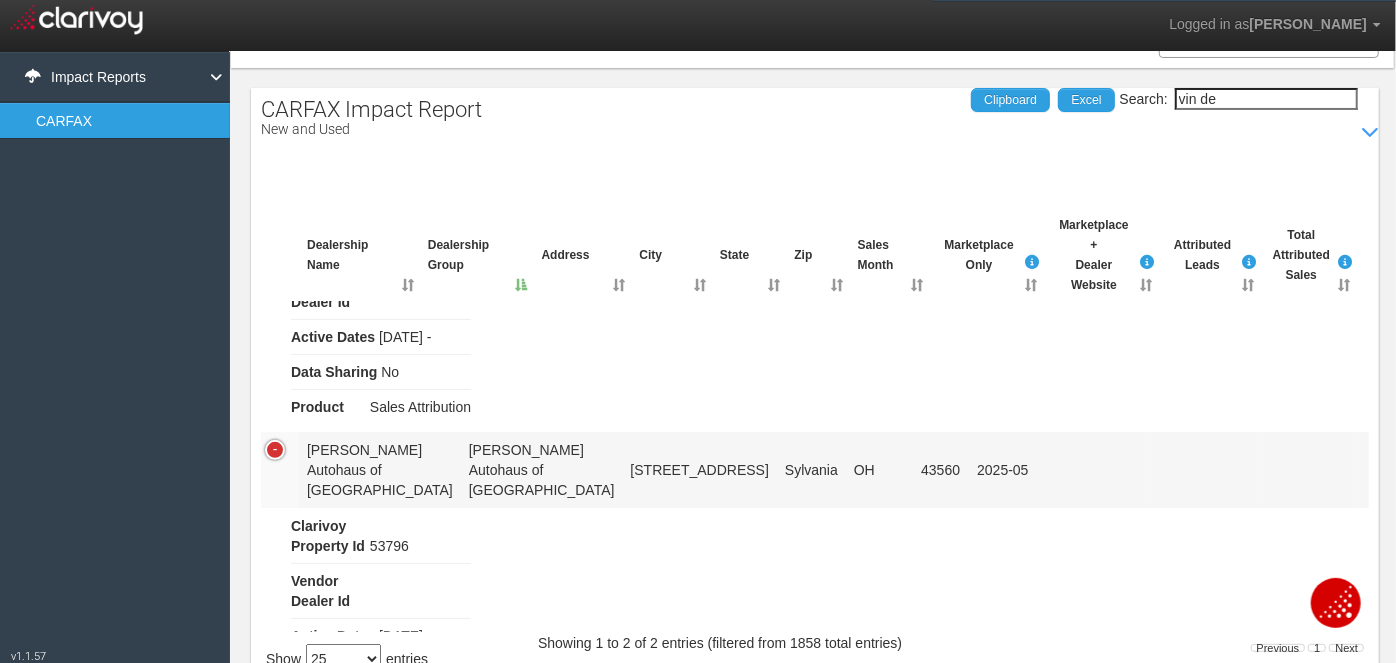 scroll, scrollTop: 0, scrollLeft: 0, axis: both 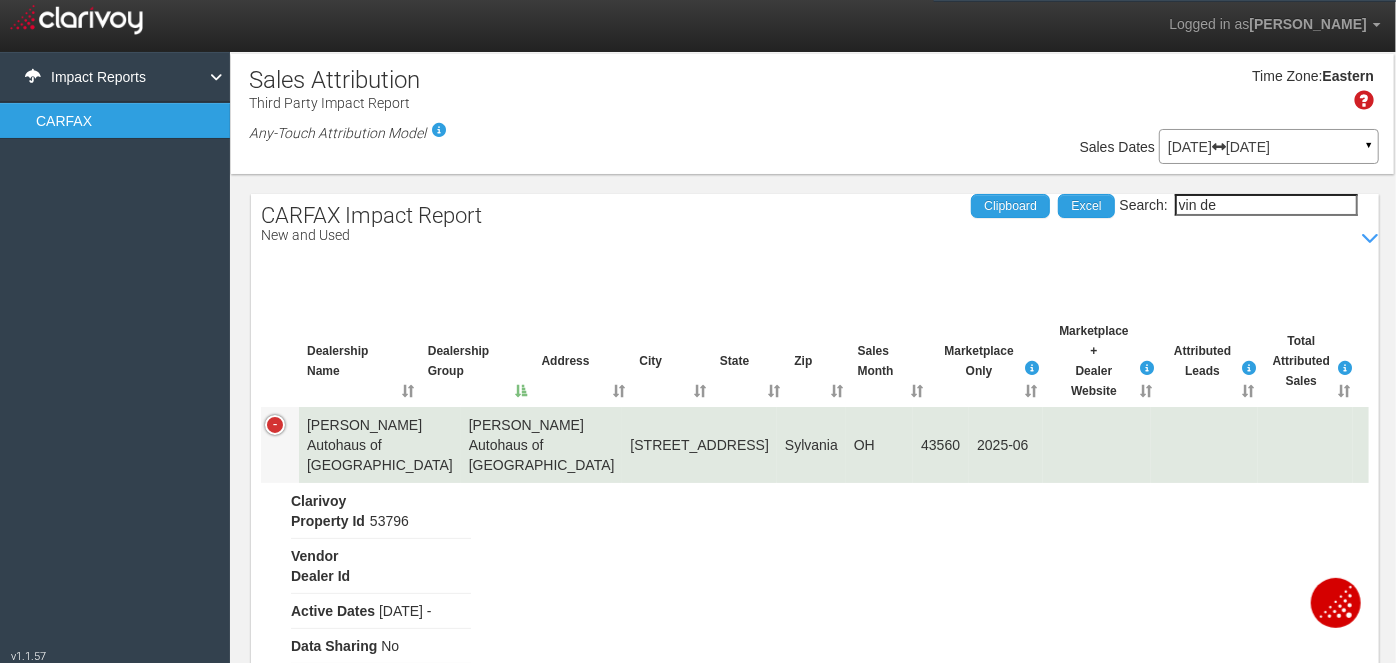 click at bounding box center (280, 445) 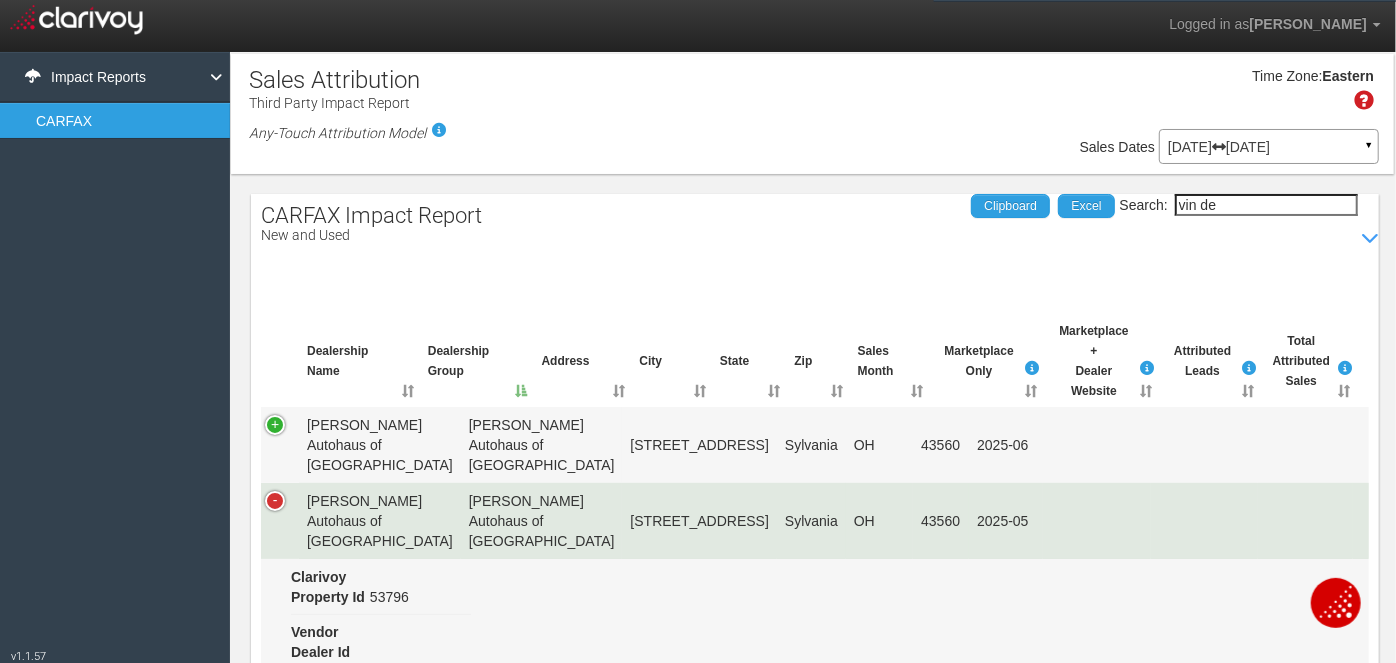 click at bounding box center [280, 521] 